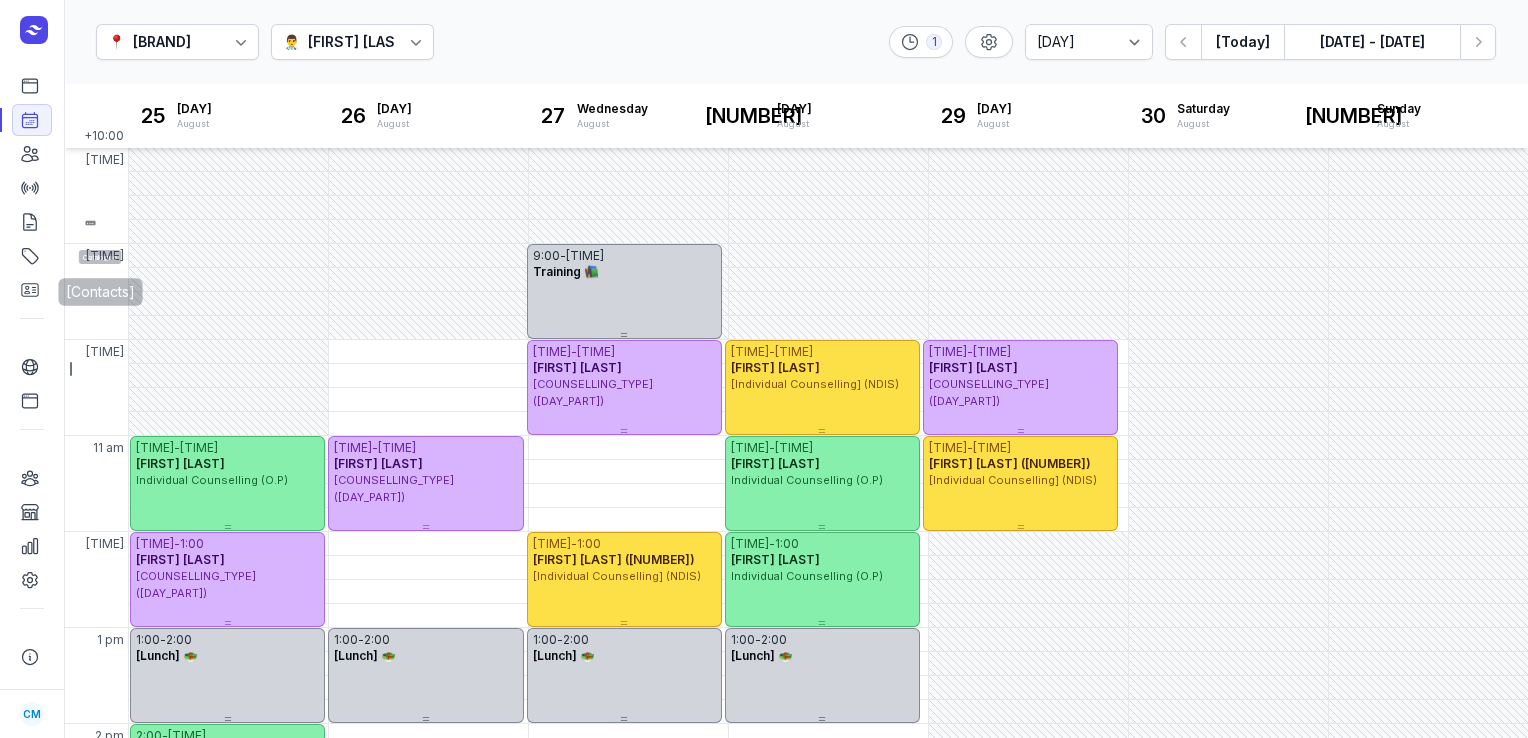 select on "[PERIOD]" 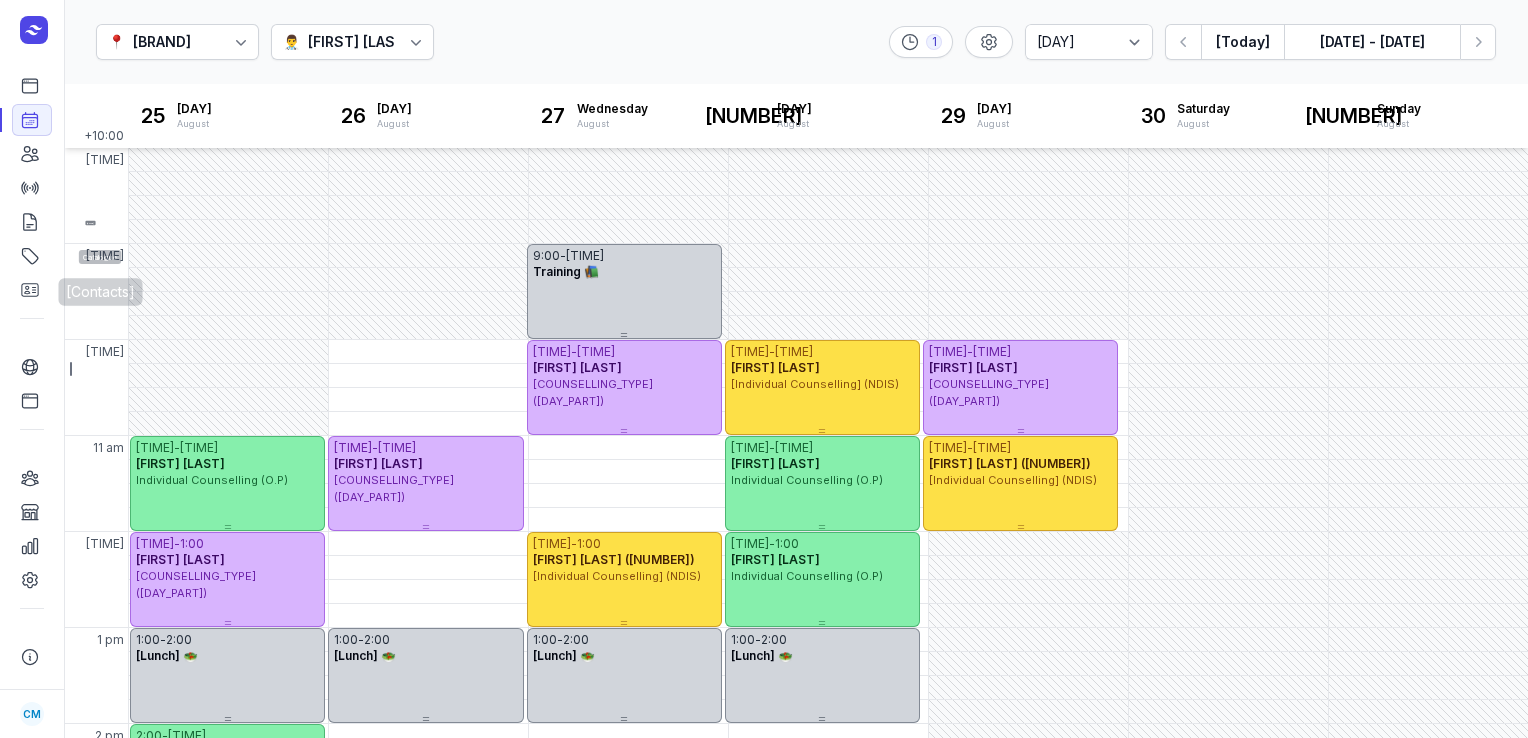 scroll, scrollTop: 0, scrollLeft: 0, axis: both 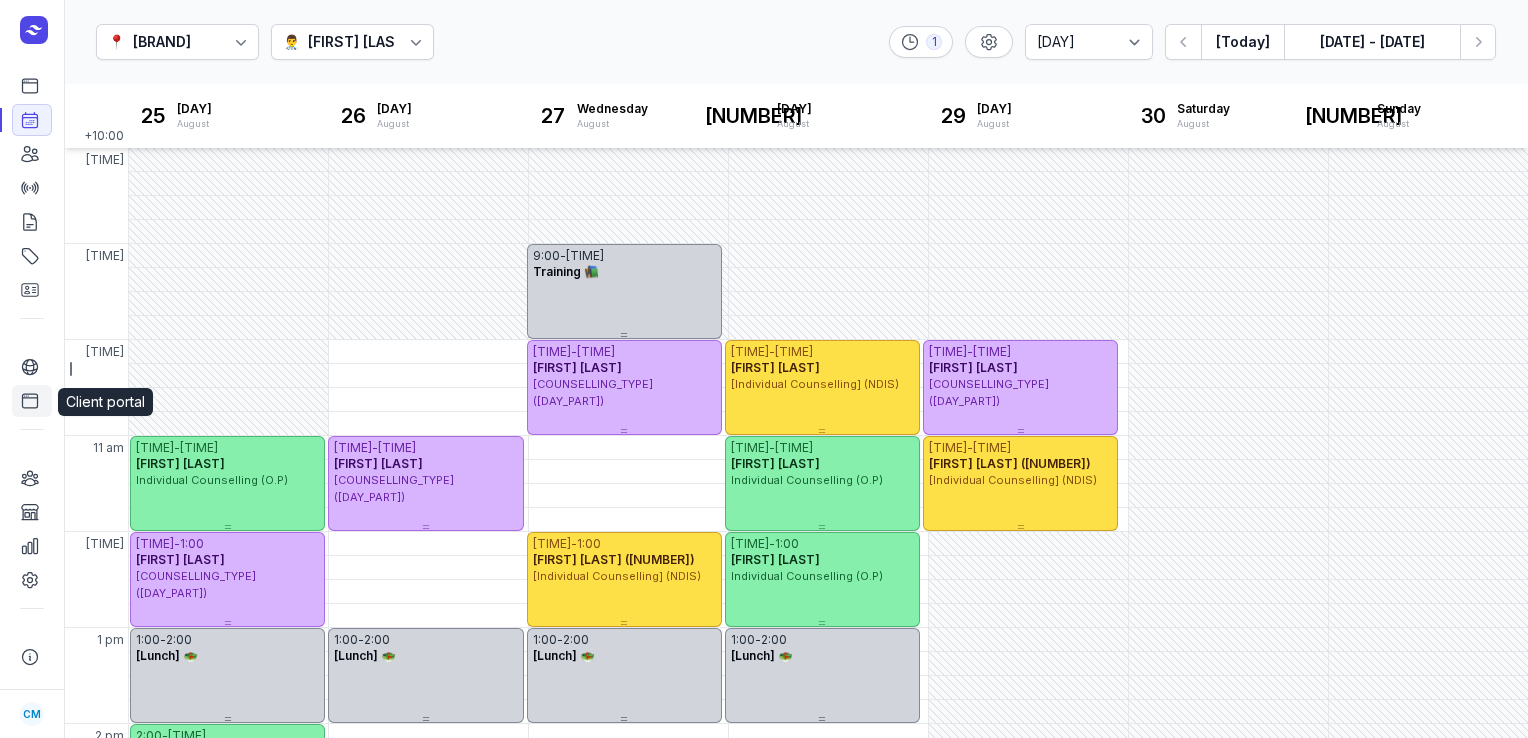 click 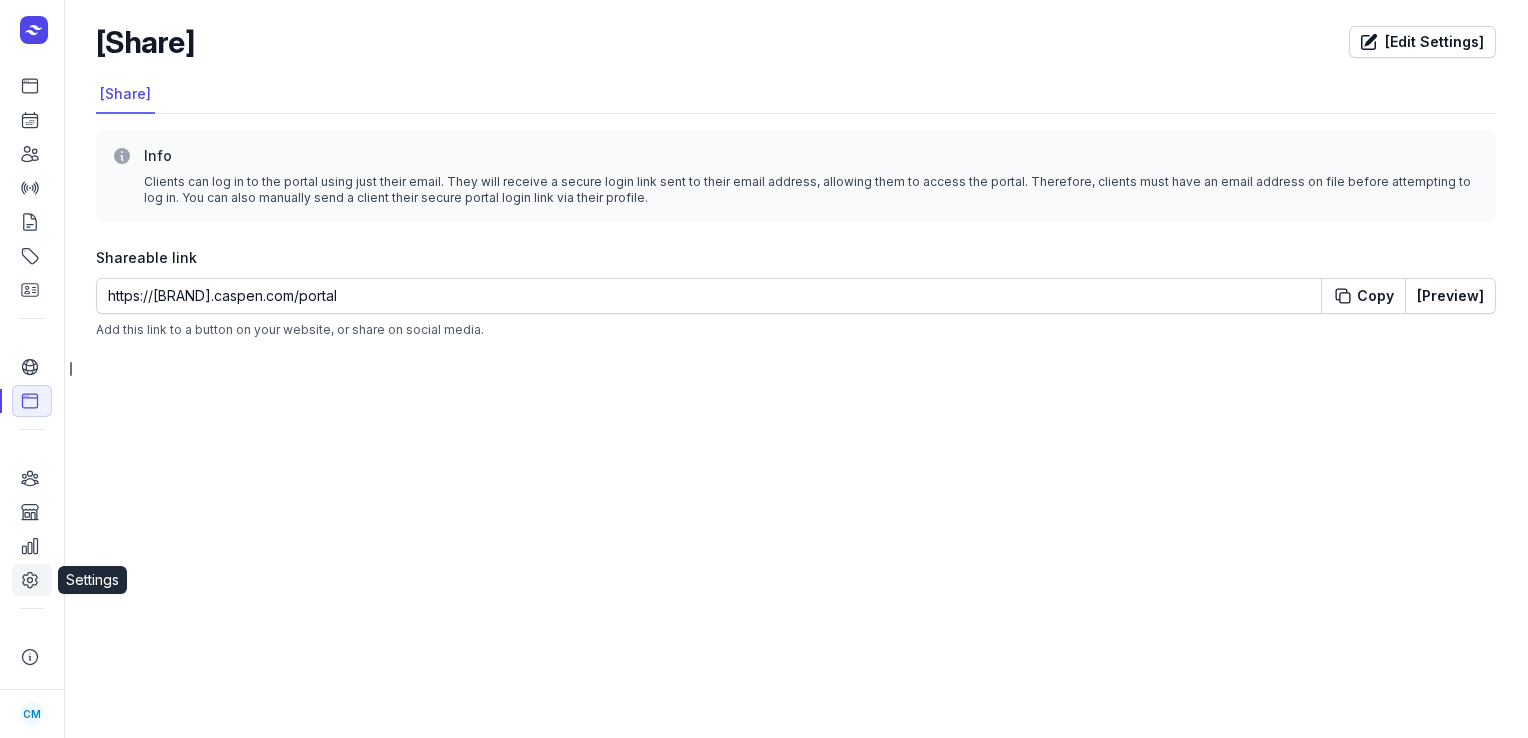 click 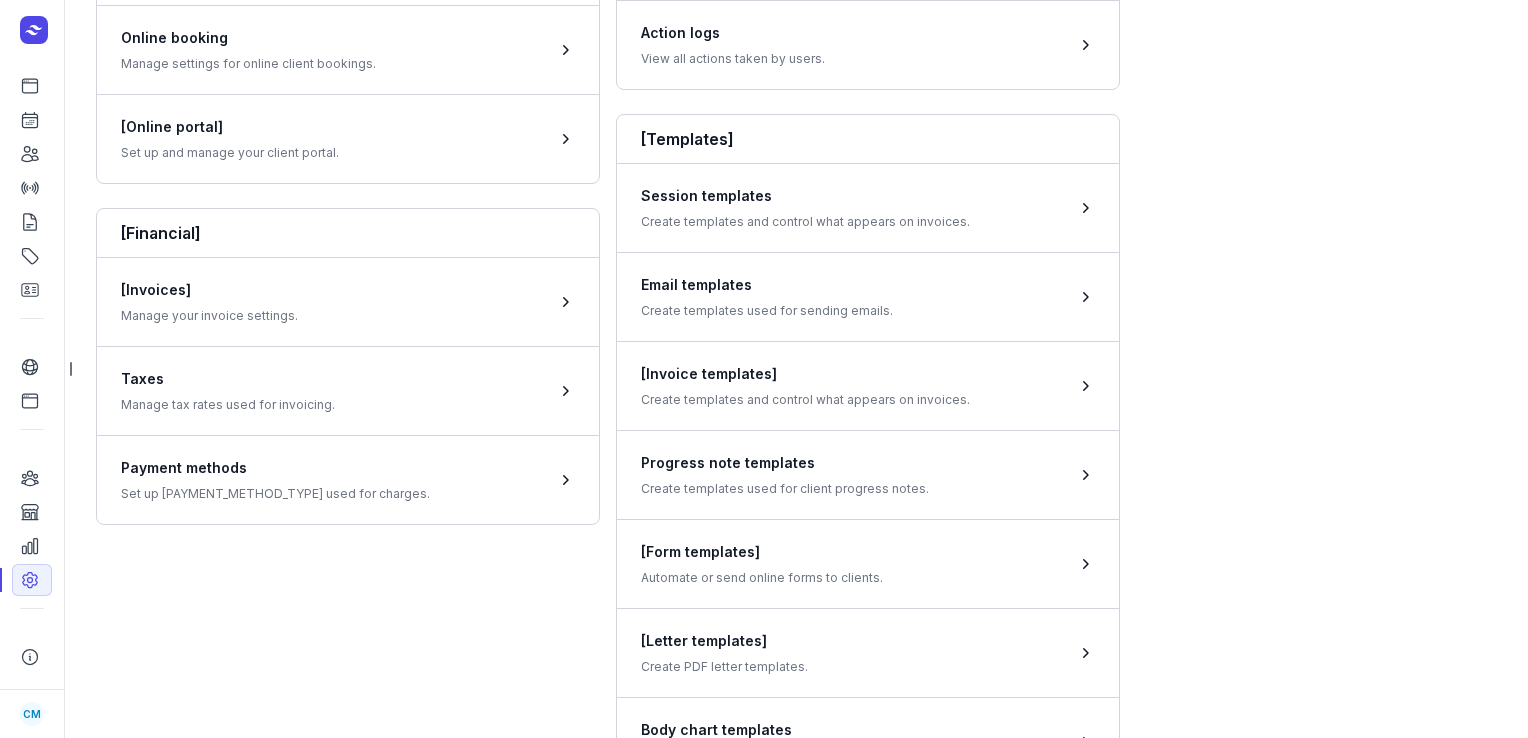 scroll, scrollTop: 572, scrollLeft: 0, axis: vertical 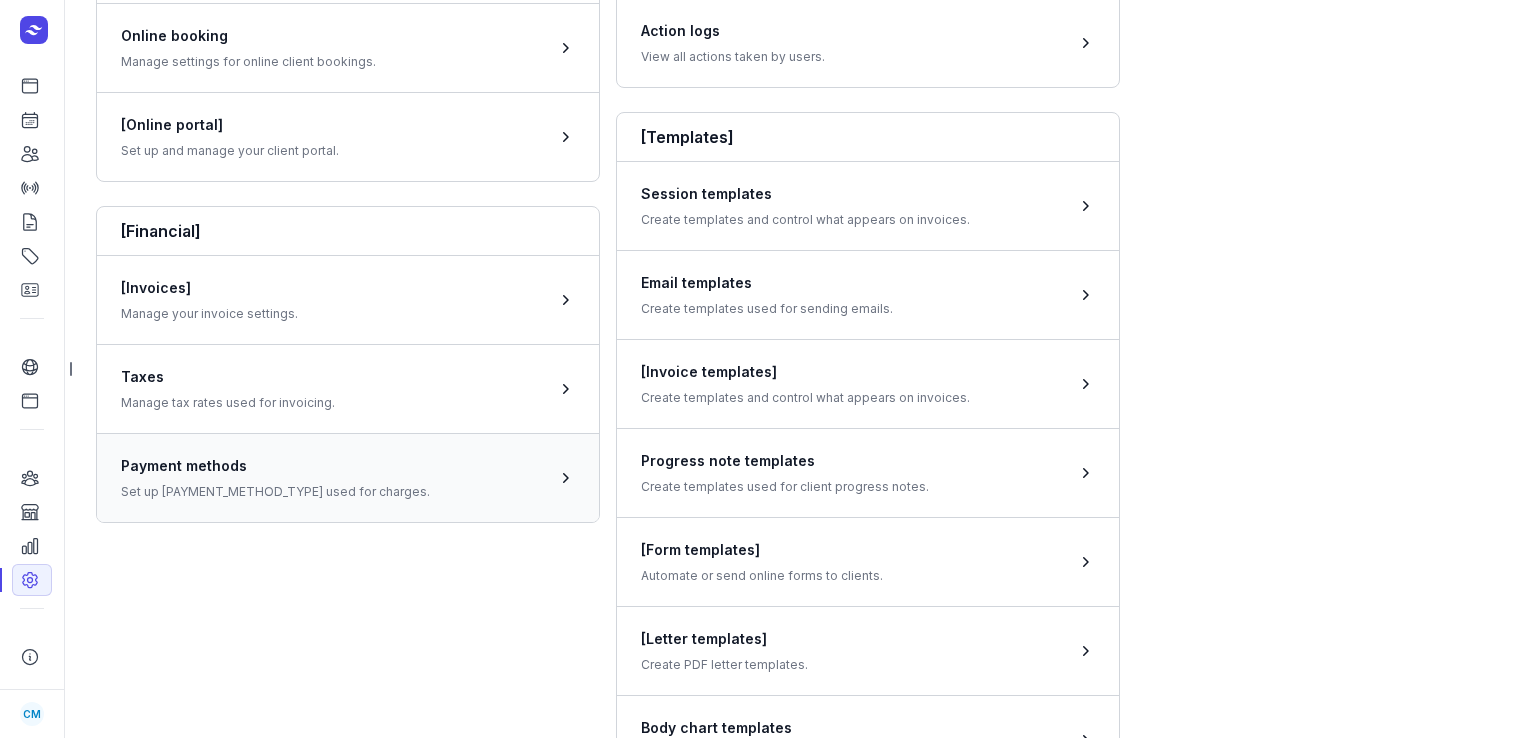 click at bounding box center [348, 477] 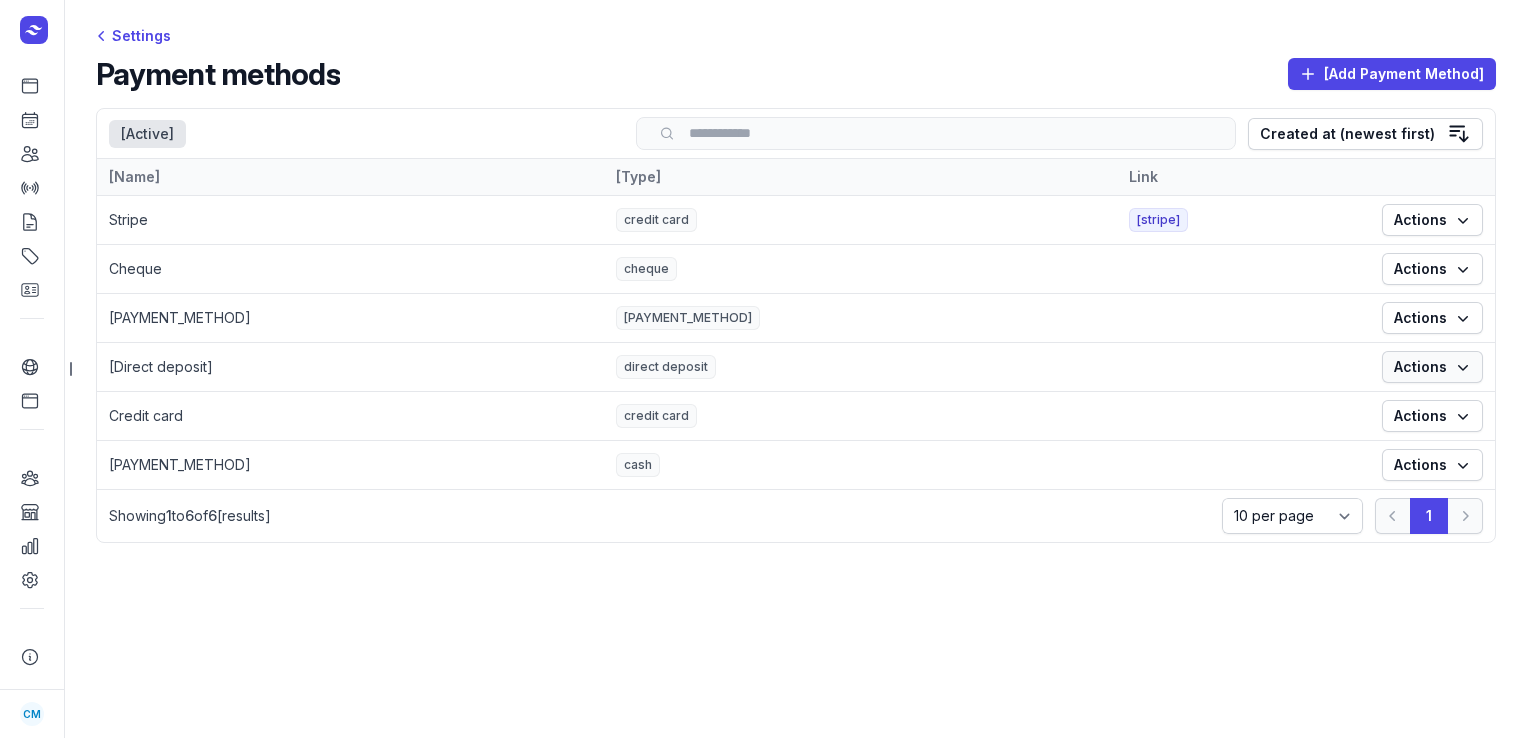 click 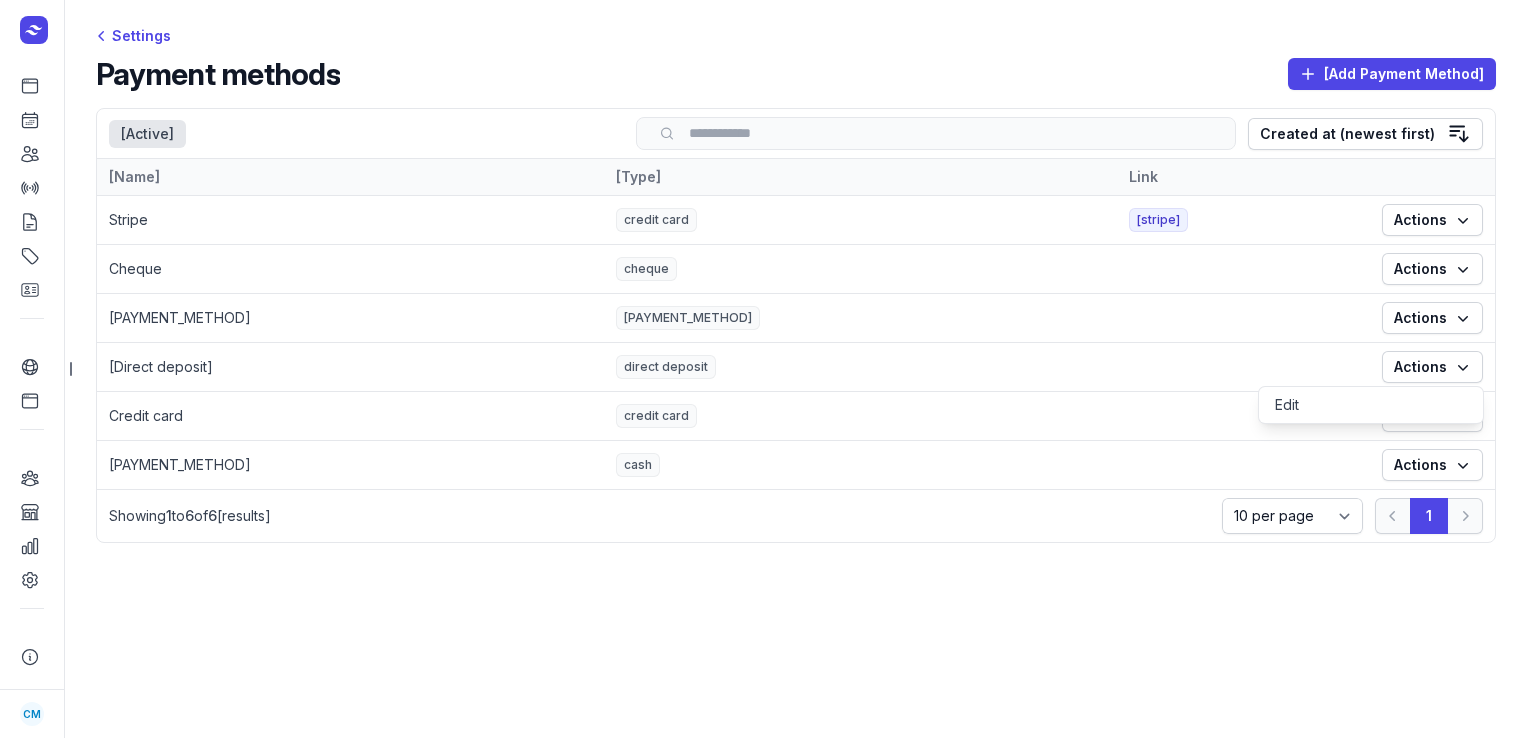 click on "Settings Payment methods  Add Payment Method  Select a tab Active Active Search Created at (newest first) Name Type Link Stripe credit card stripe  Actions  Cheque cheque  Actions  eftpos eftpos  Actions  Direct deposit direct deposit  Actions  Credit card credit card  Actions  Cash cash  Actions     1    to    6    of    6  Previous   Next   Showing    1    to    6    of    6    results  10 per page 25 per page 50 per page 100 per page 1" at bounding box center (796, 369) 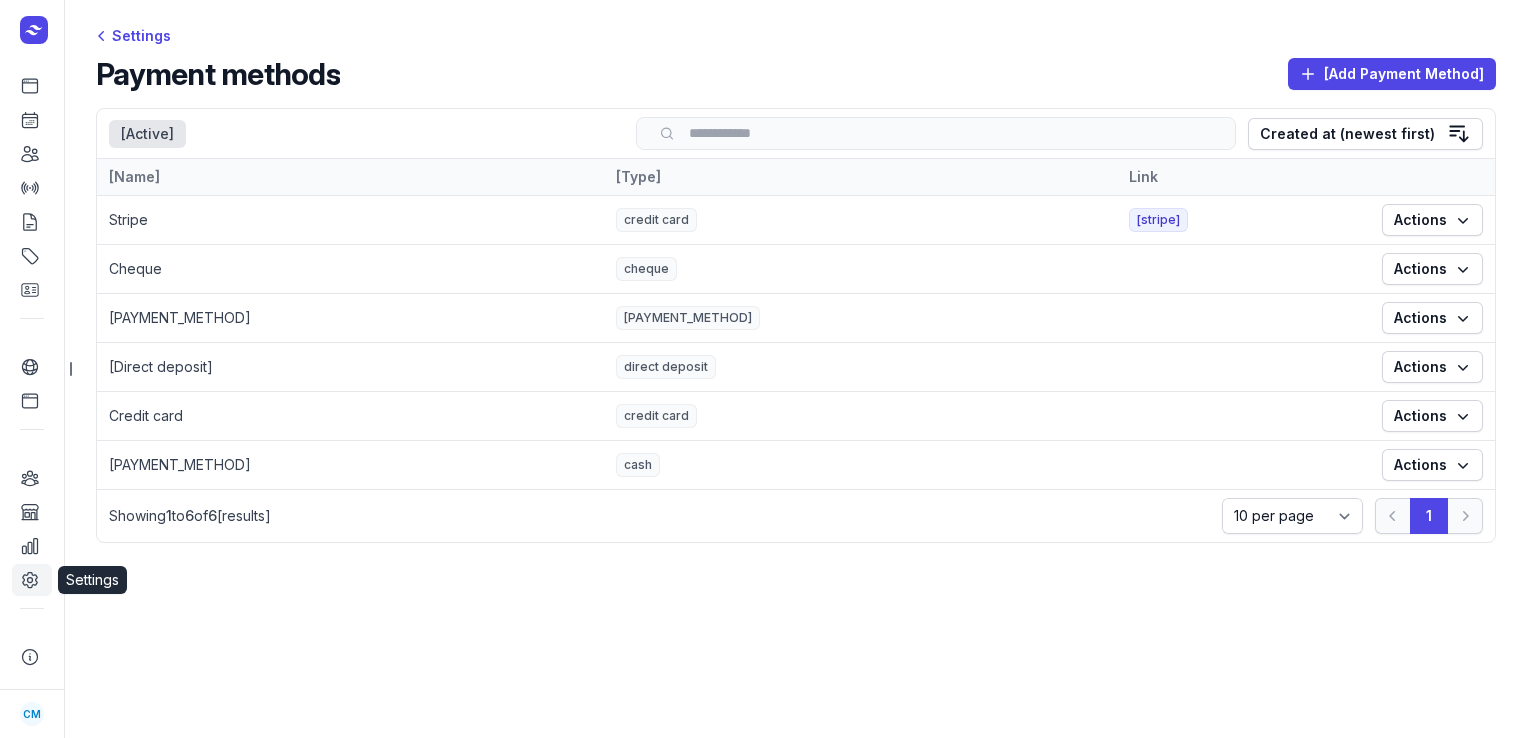 click 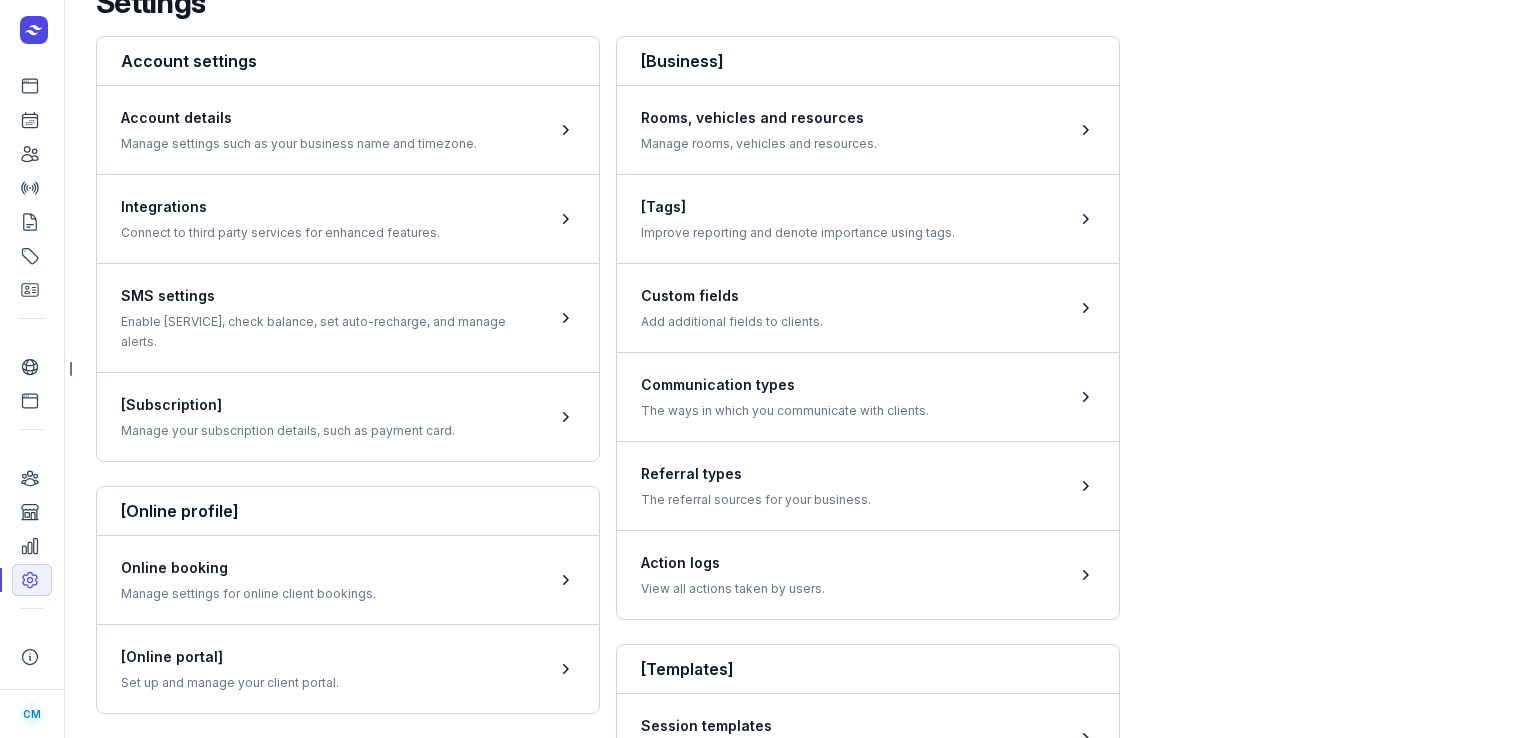 scroll, scrollTop: 0, scrollLeft: 0, axis: both 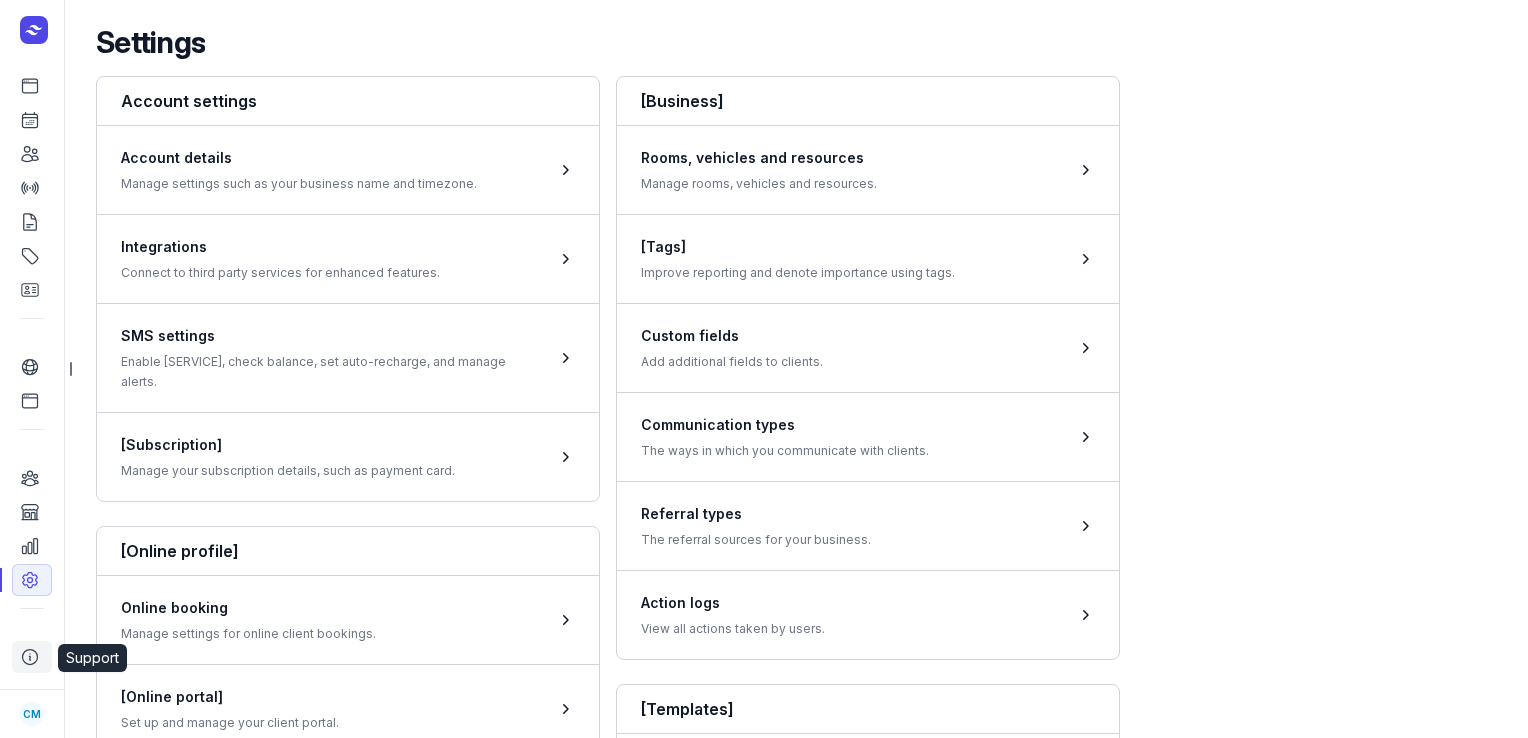 click 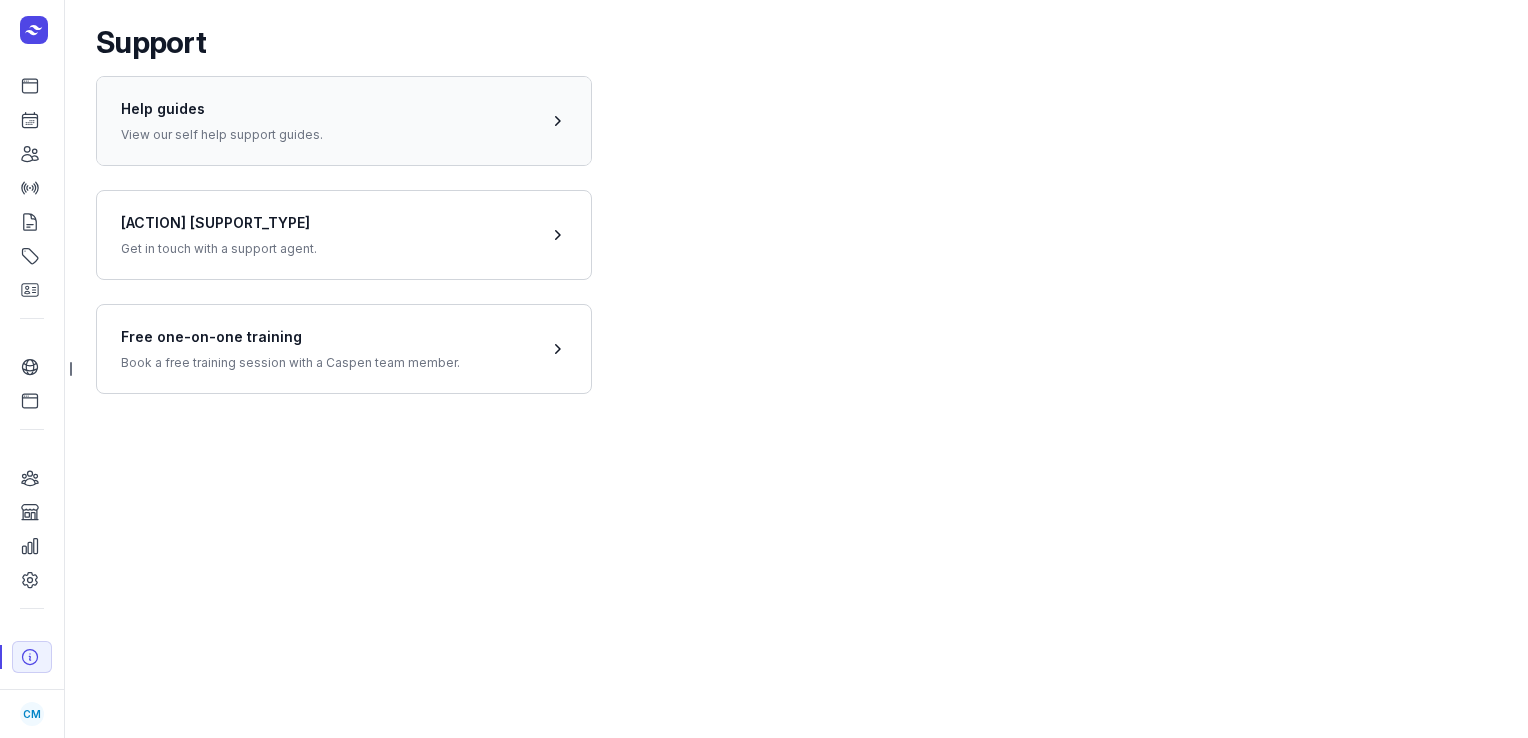 click at bounding box center [344, 120] 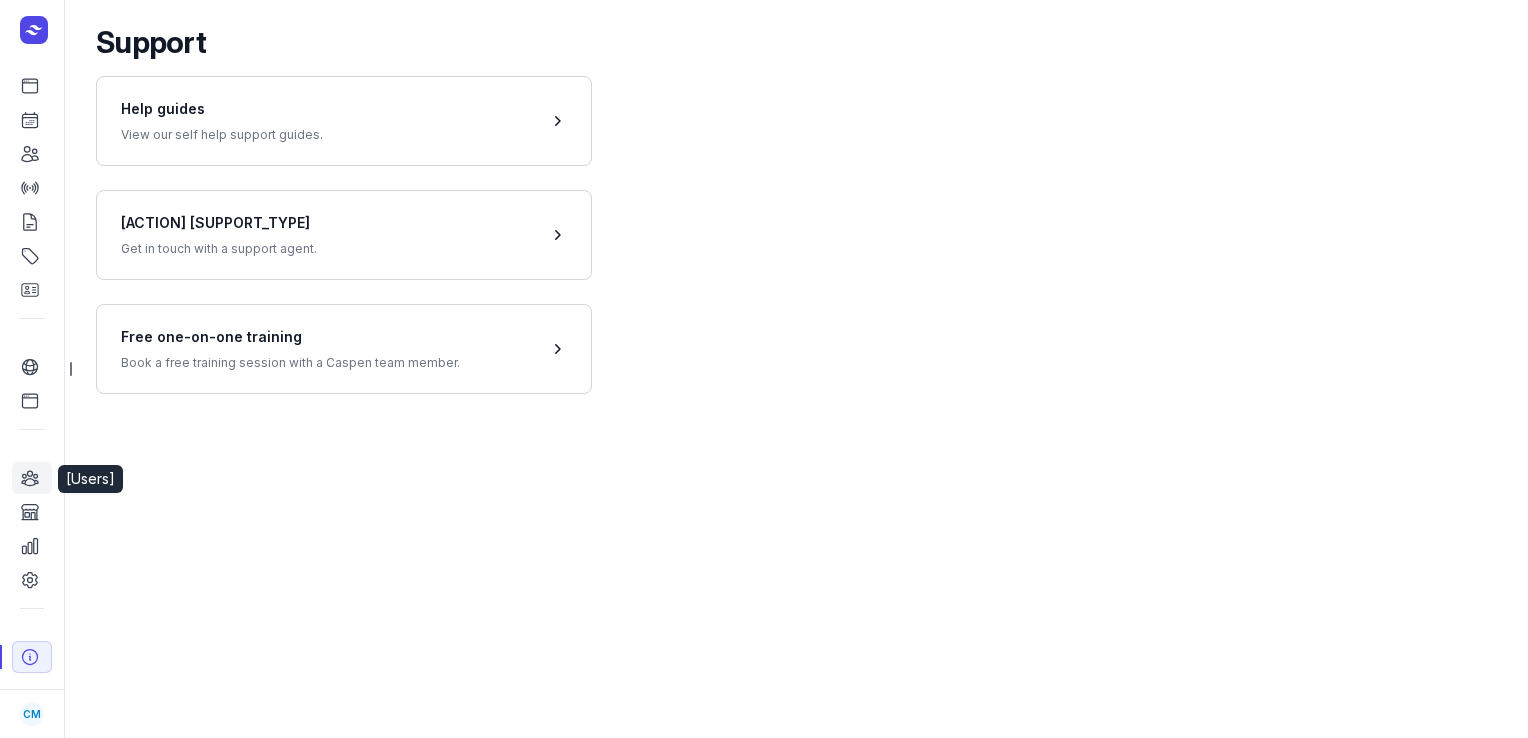 click 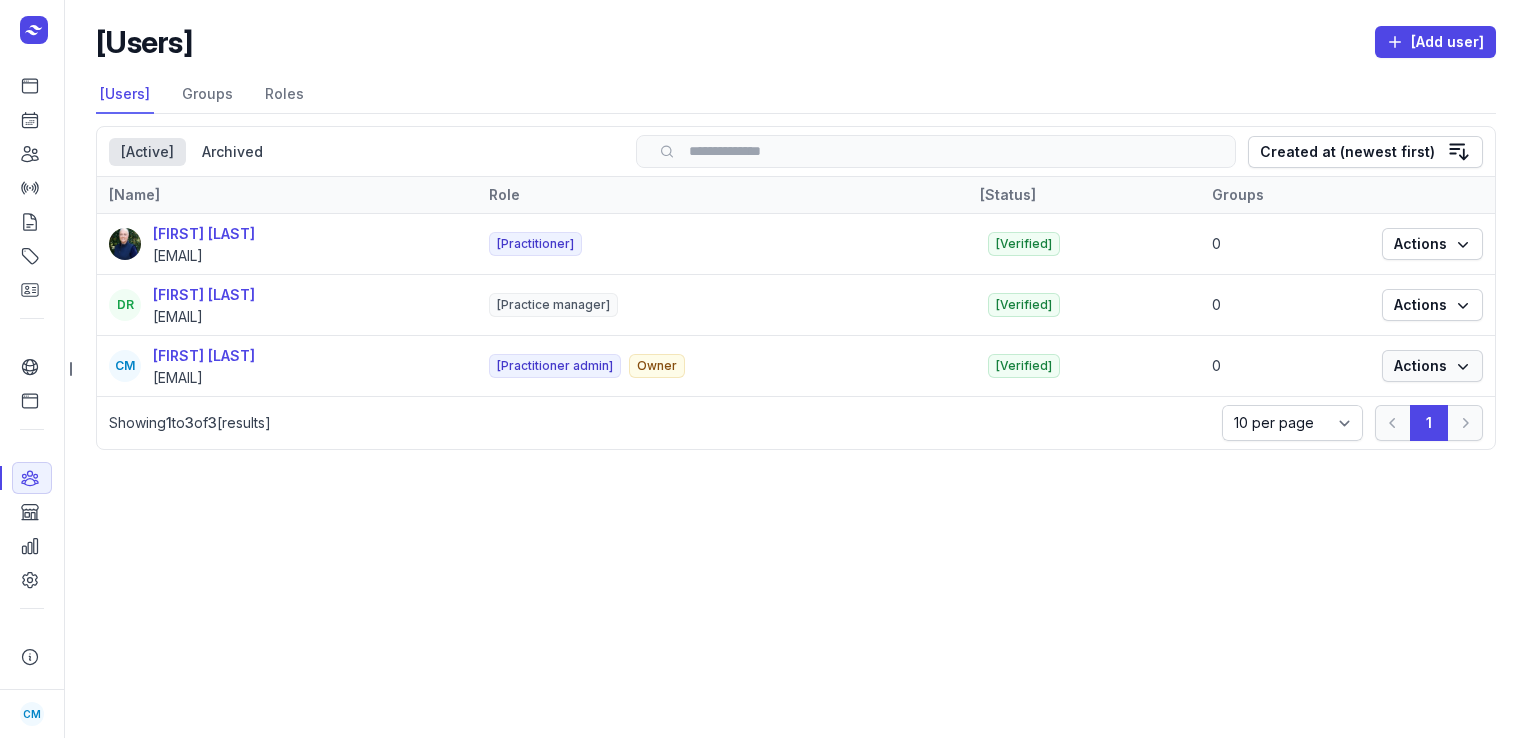 click 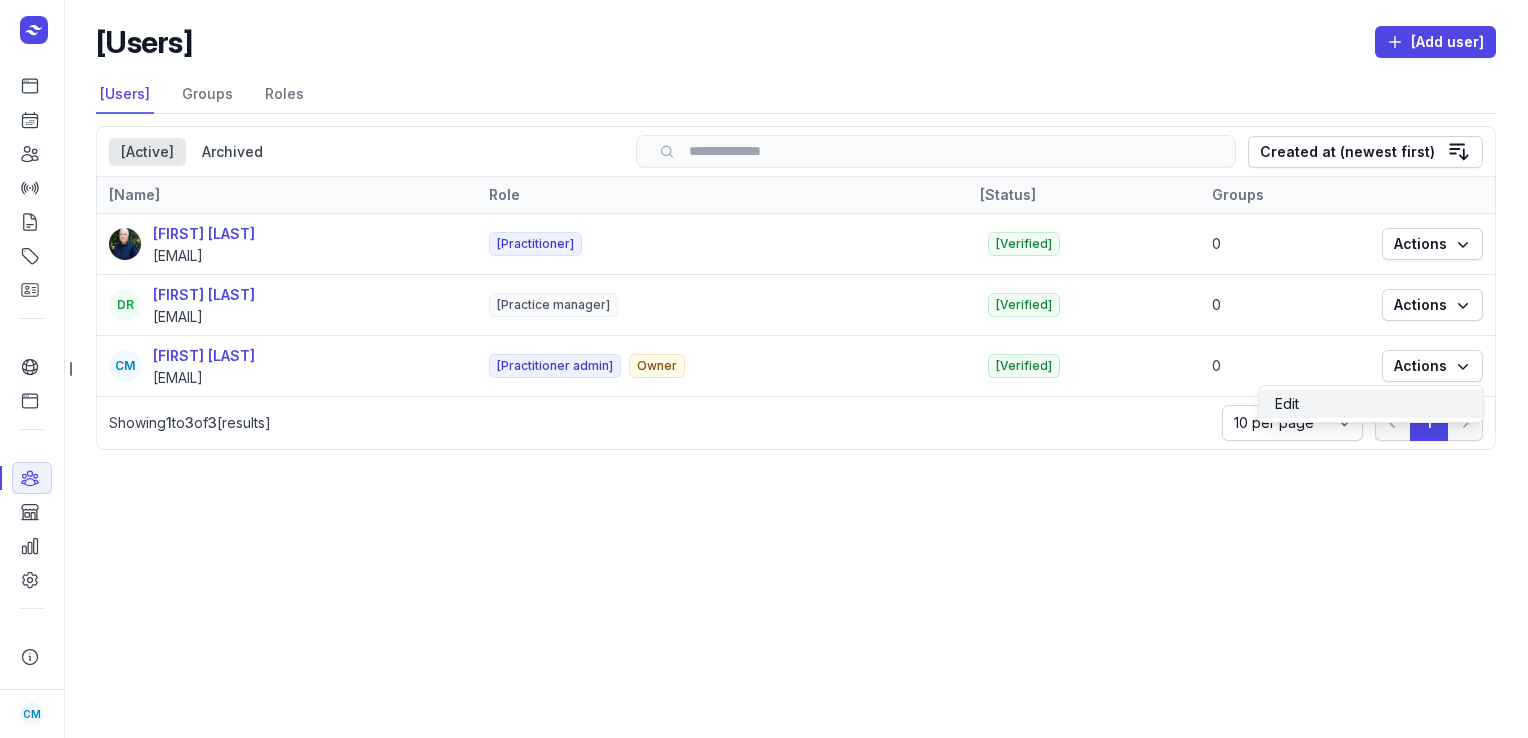 click on "Edit" at bounding box center [1371, 404] 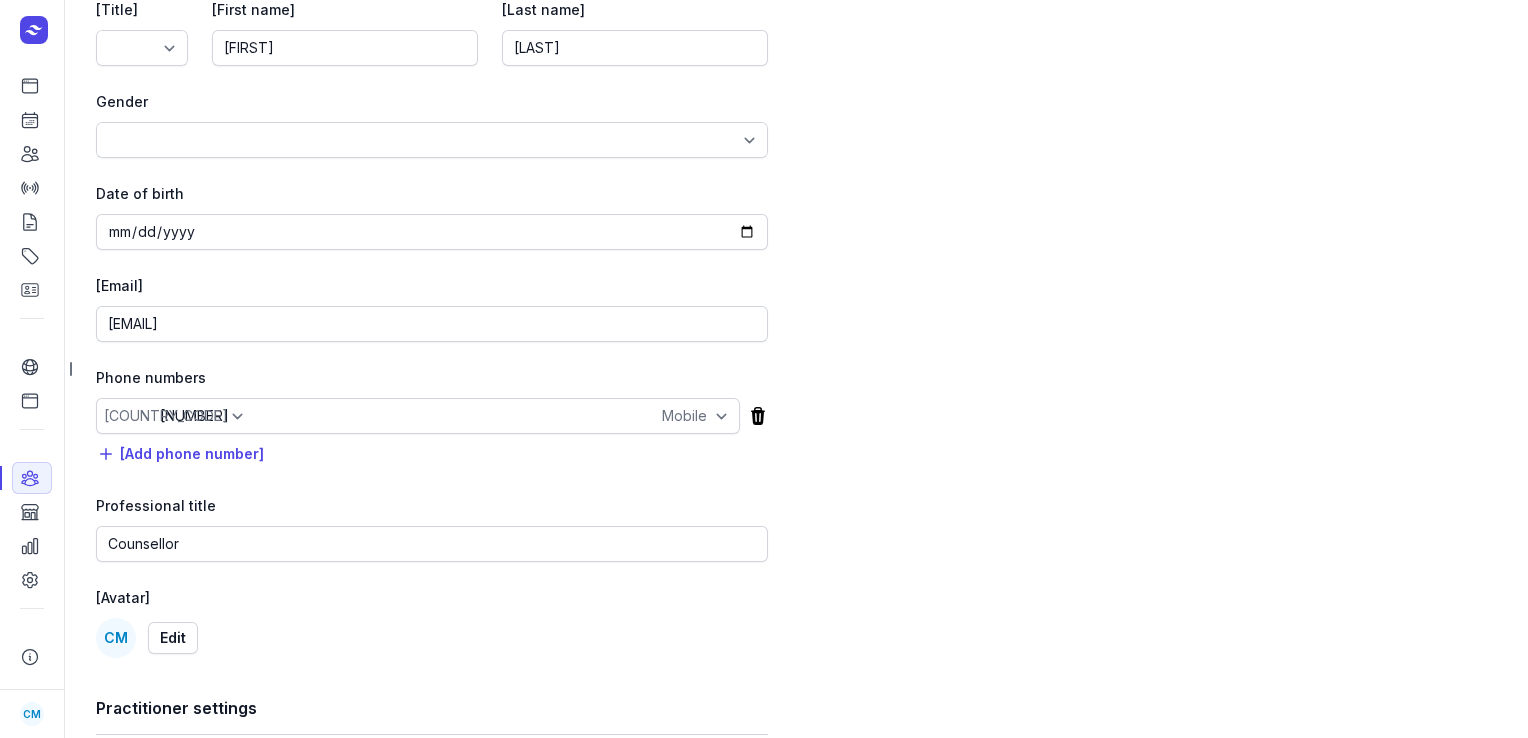 scroll, scrollTop: 0, scrollLeft: 0, axis: both 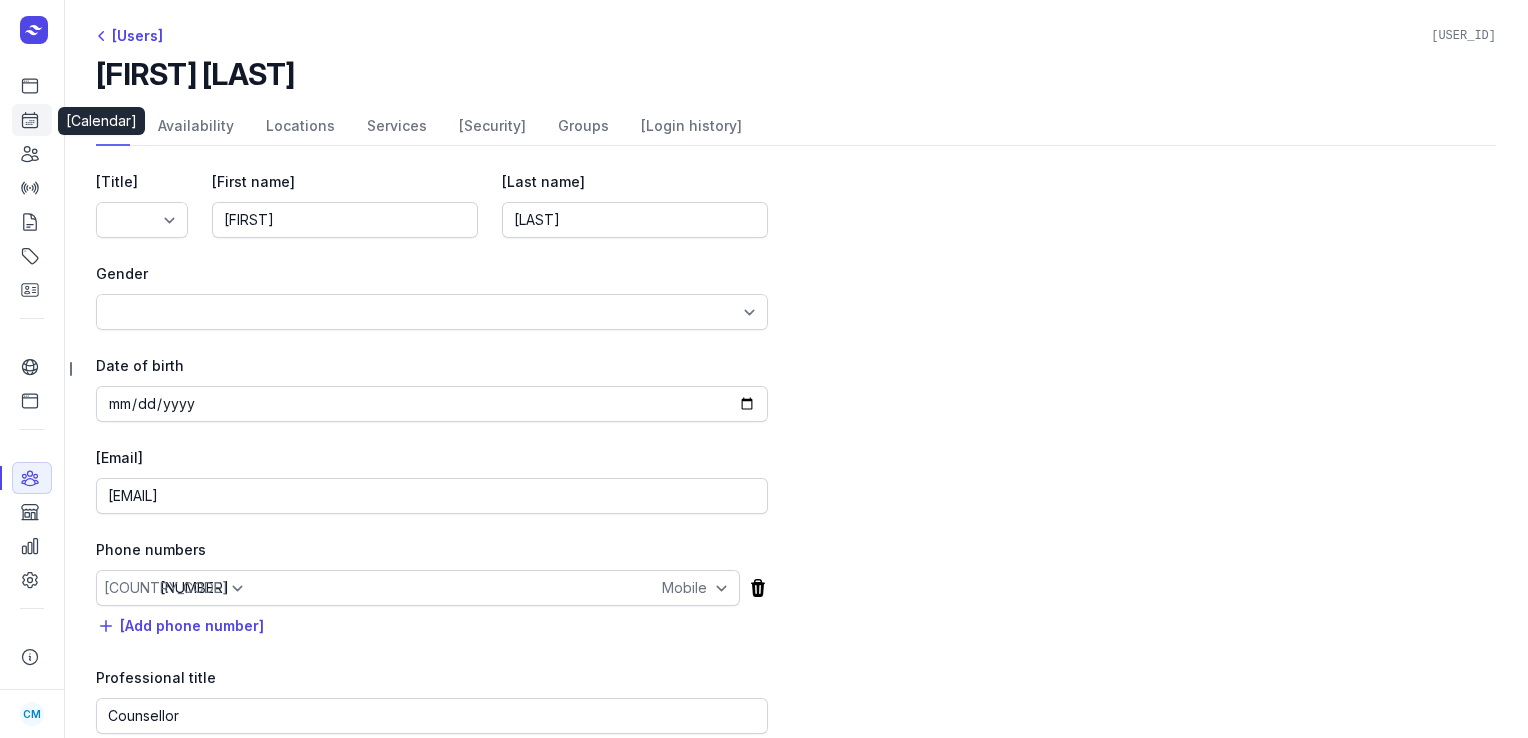 click 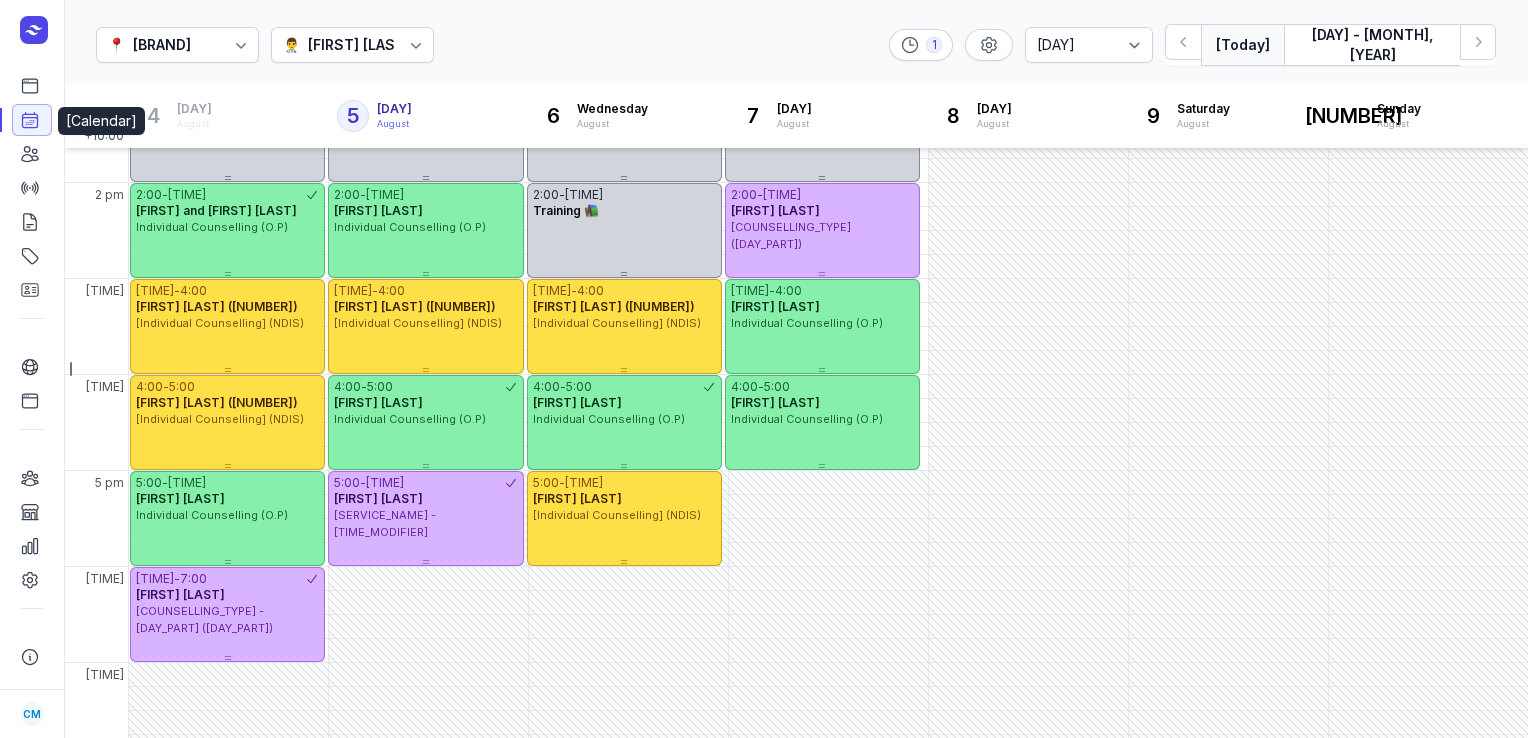 scroll, scrollTop: 561, scrollLeft: 0, axis: vertical 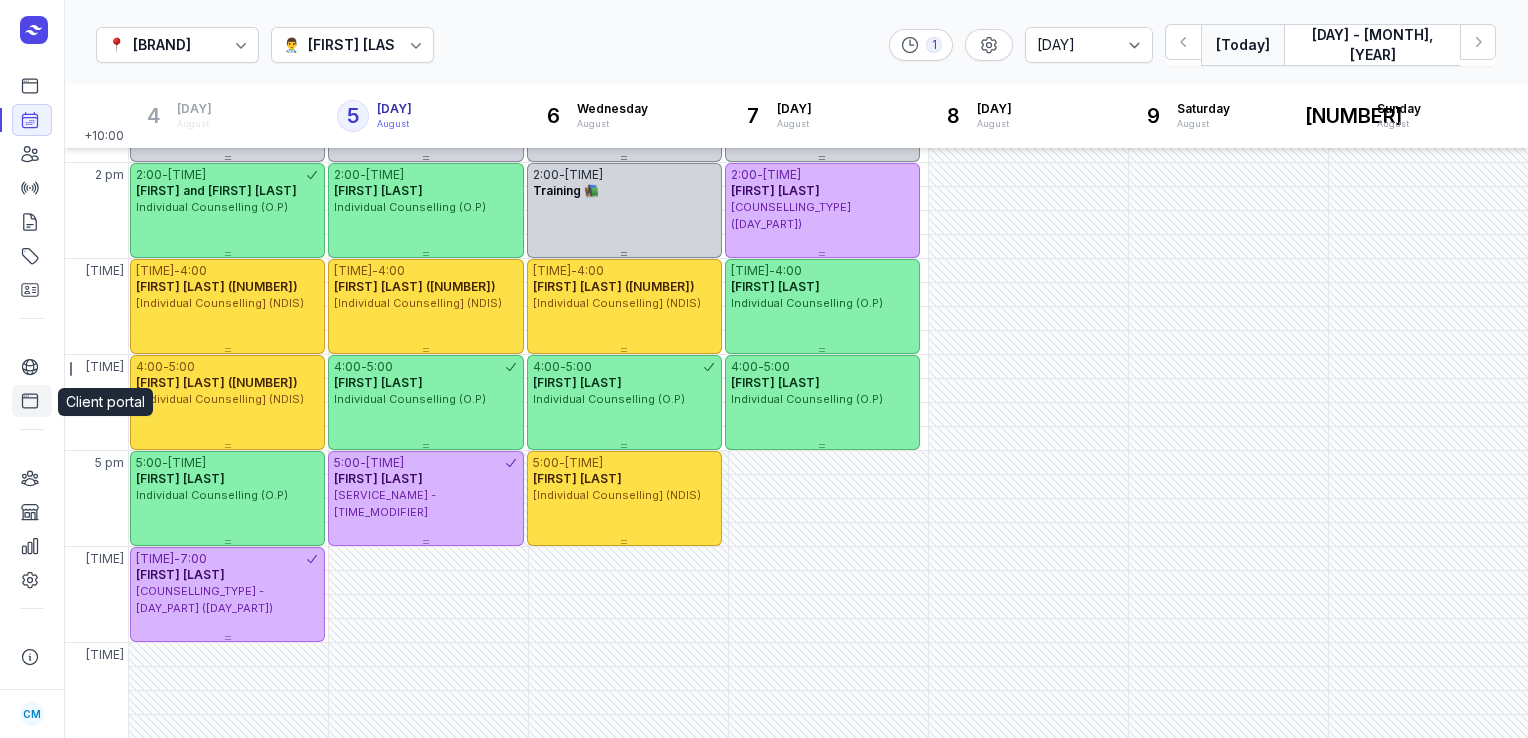 click 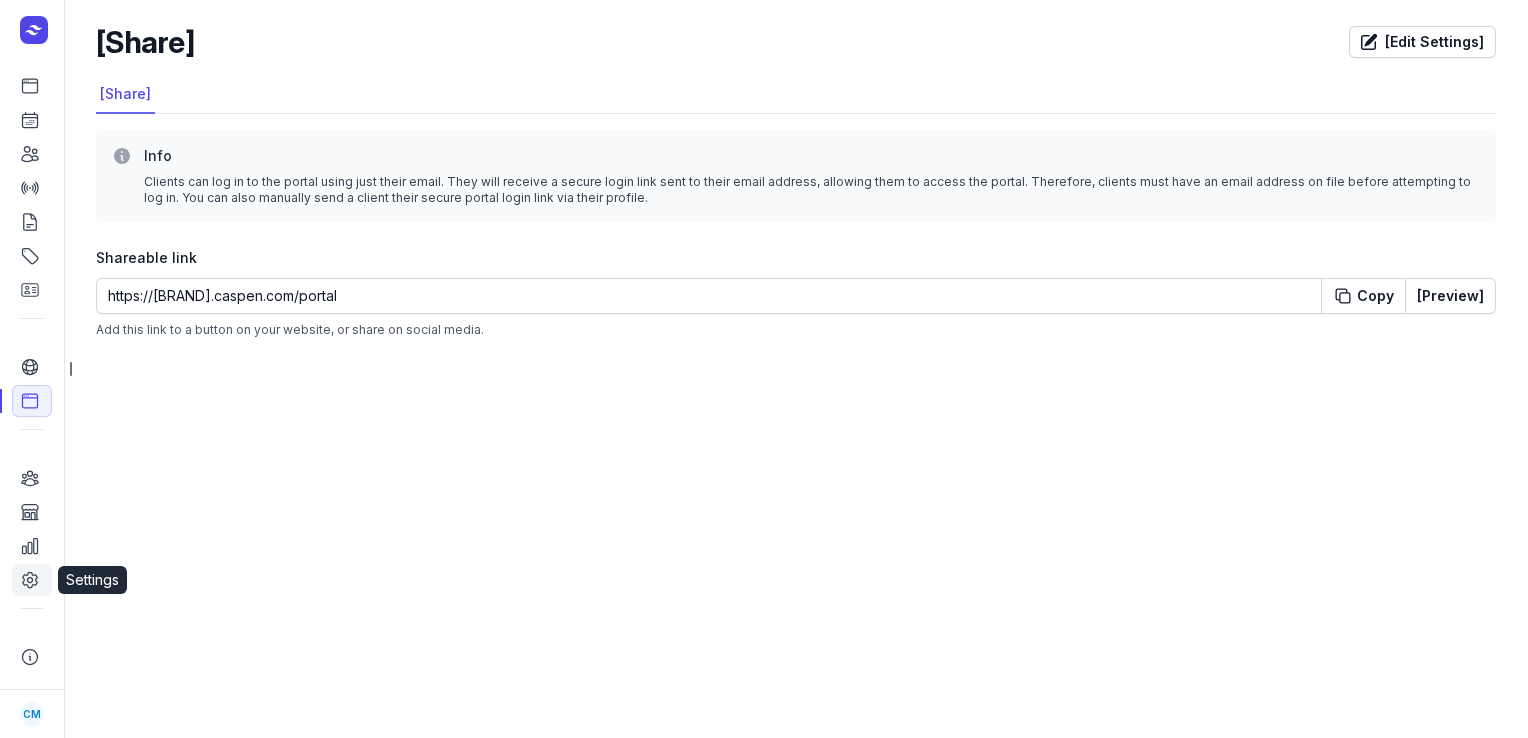 click 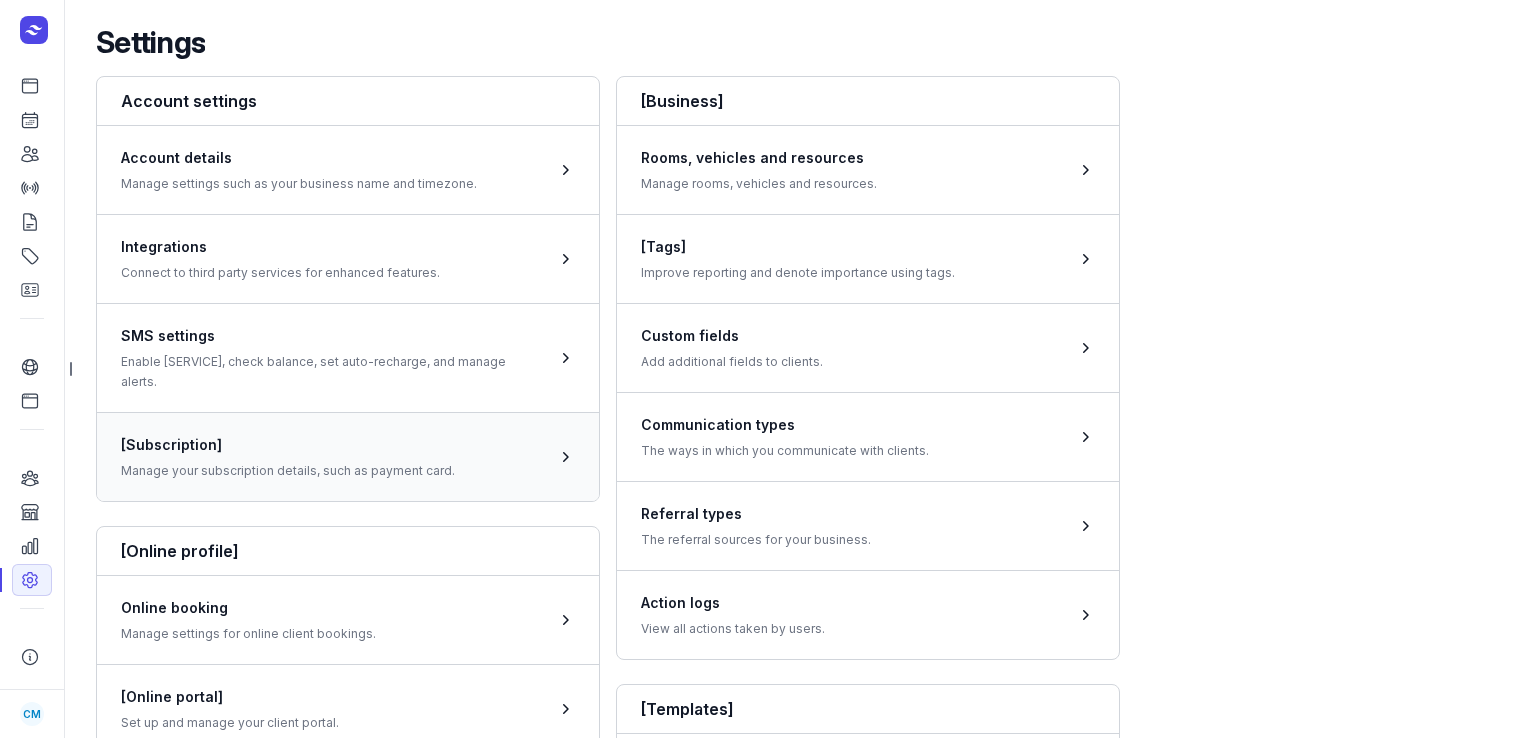 click at bounding box center [348, 456] 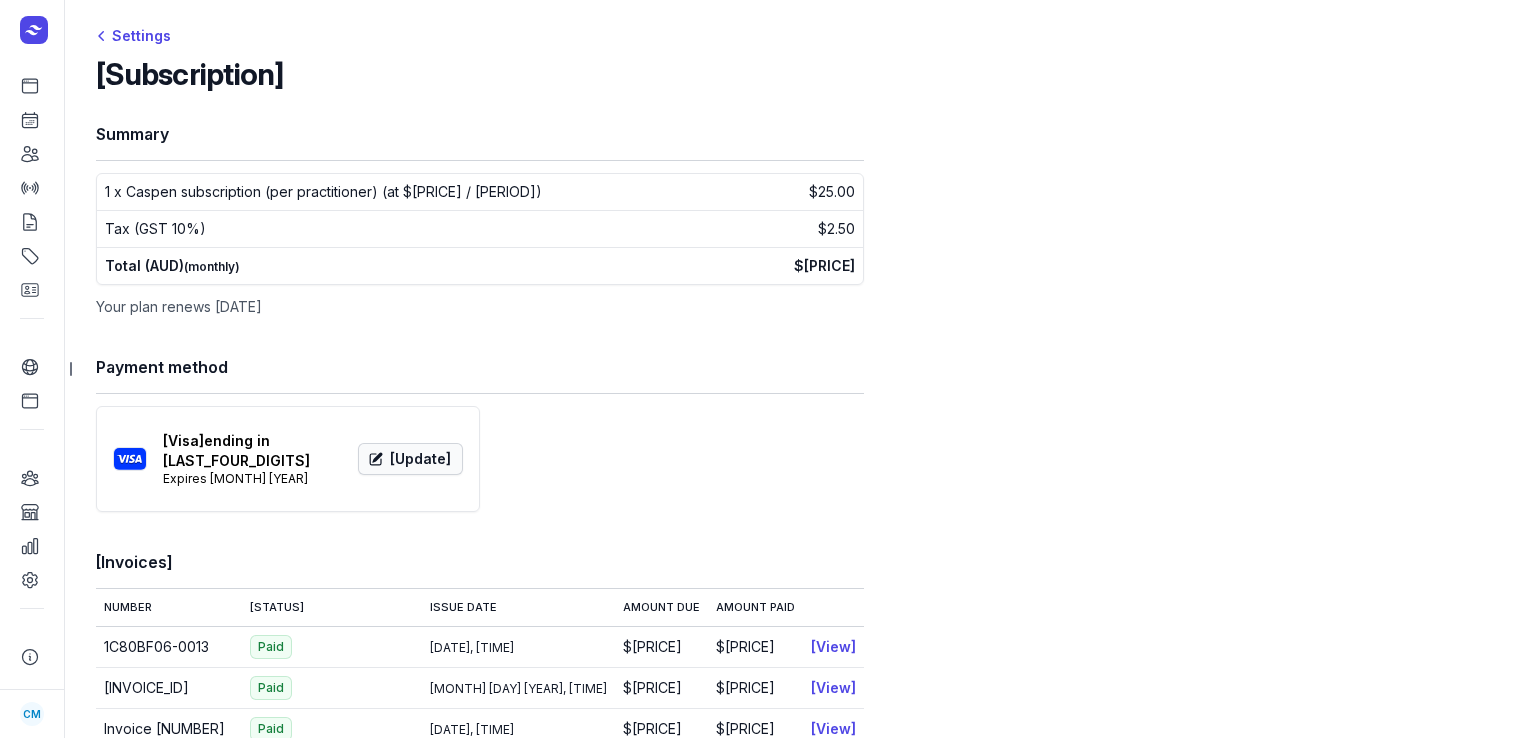 click on "Update" at bounding box center (410, 459) 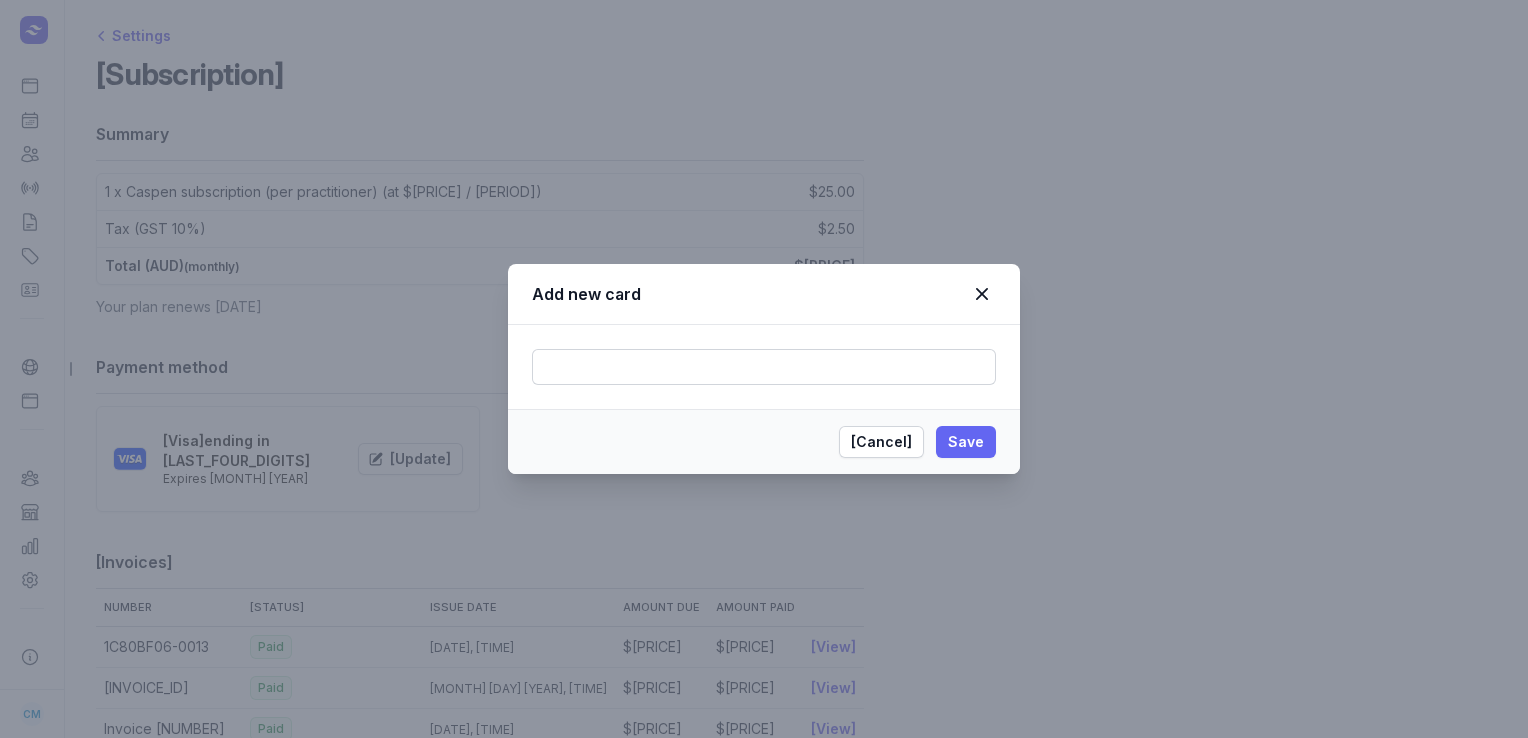click on "Save" 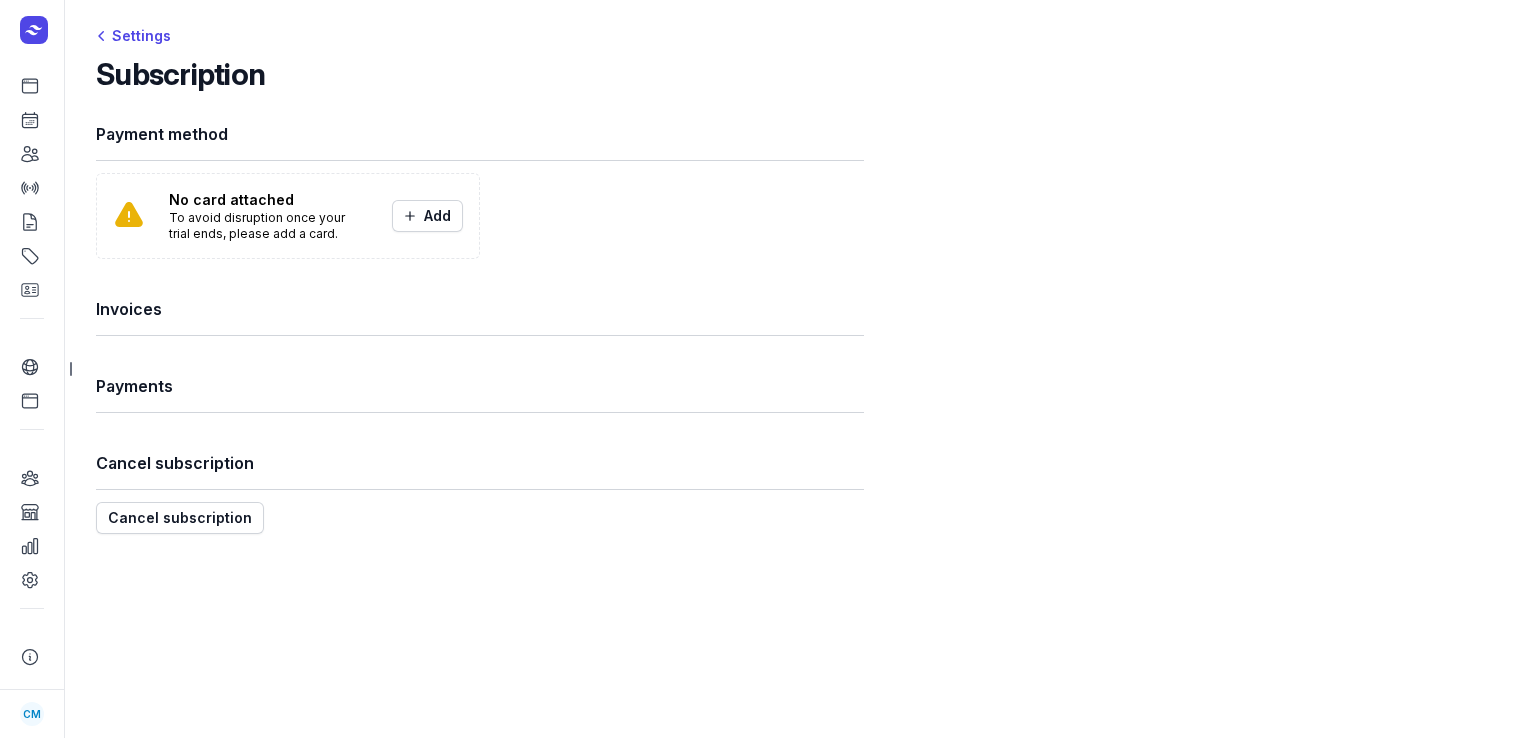 scroll, scrollTop: 0, scrollLeft: 0, axis: both 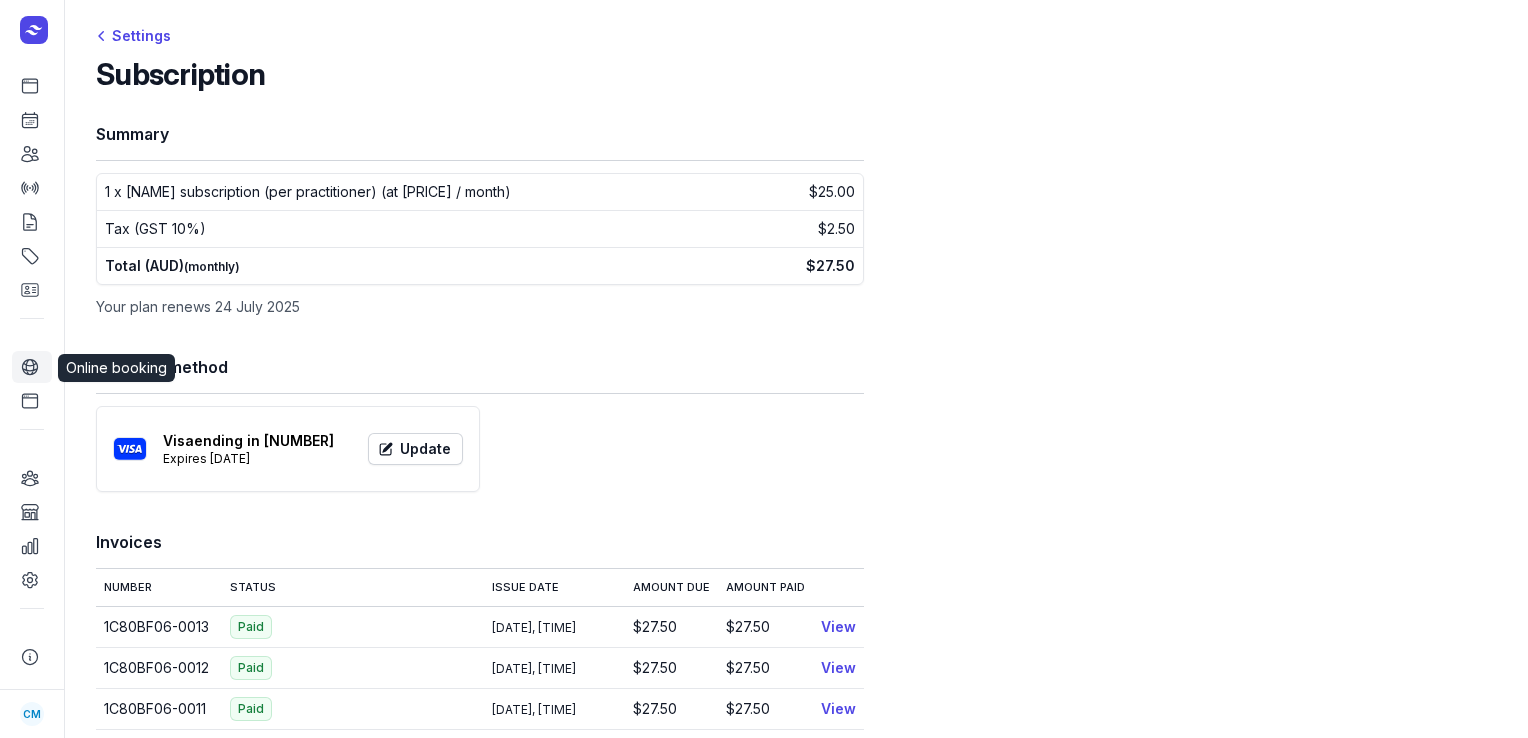 click 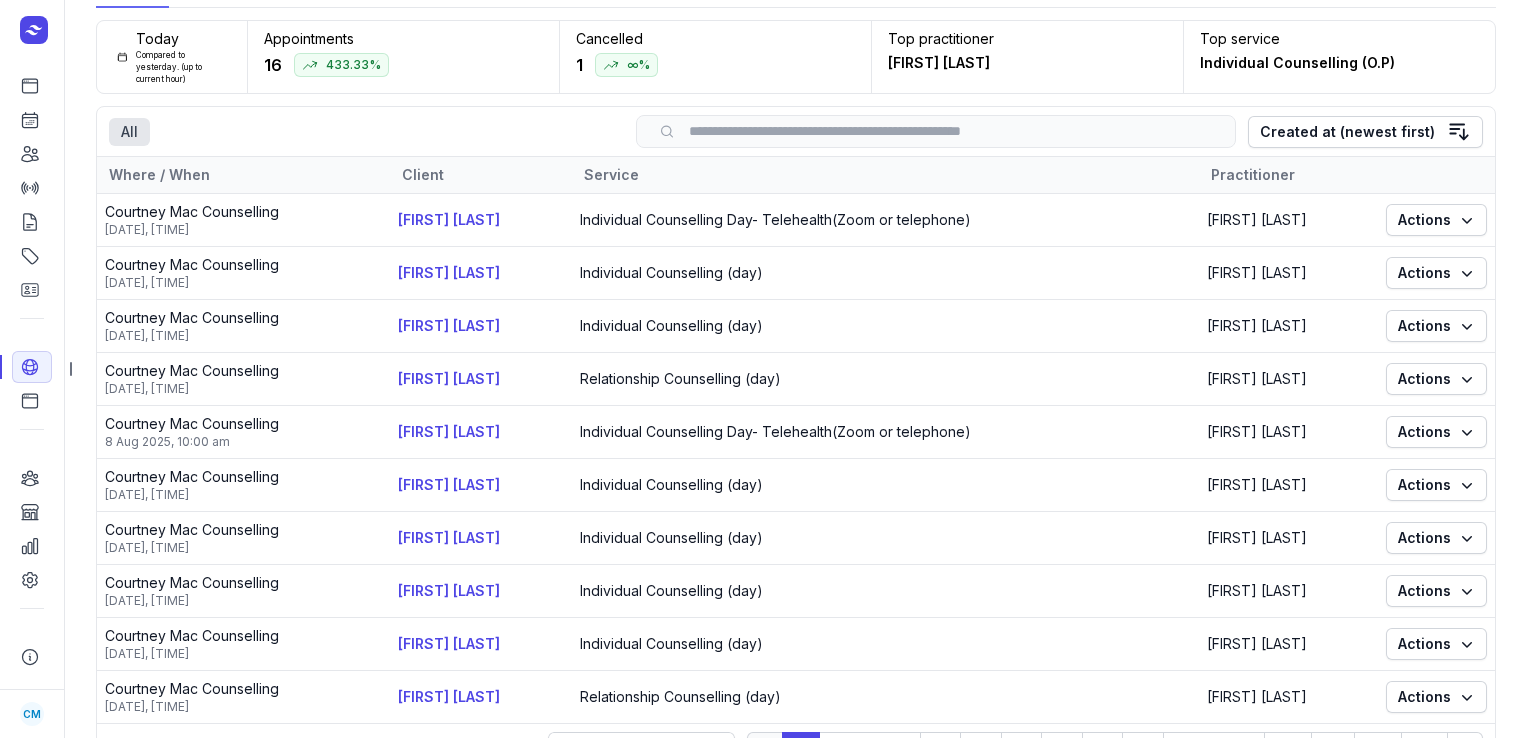 scroll, scrollTop: 104, scrollLeft: 0, axis: vertical 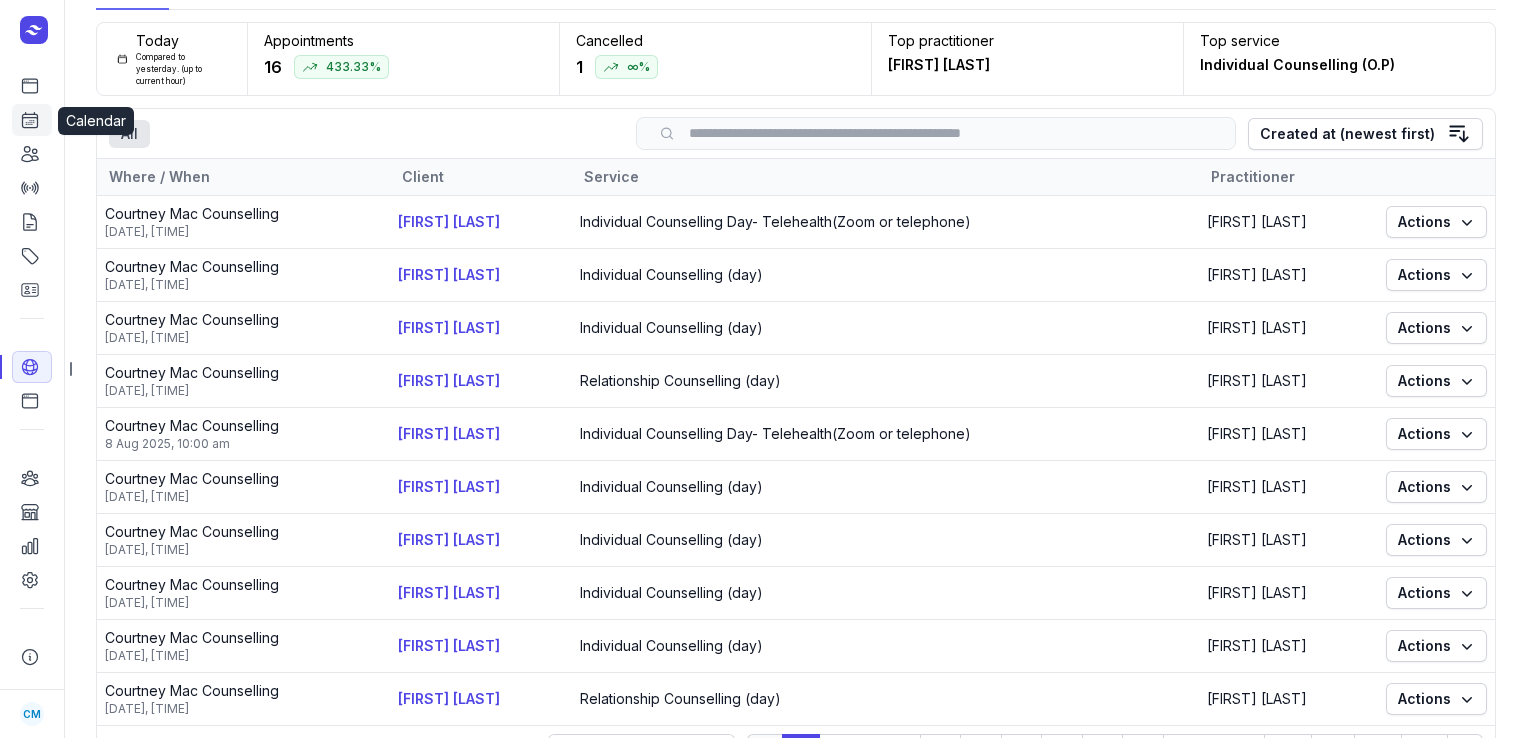 click on "Calendar" 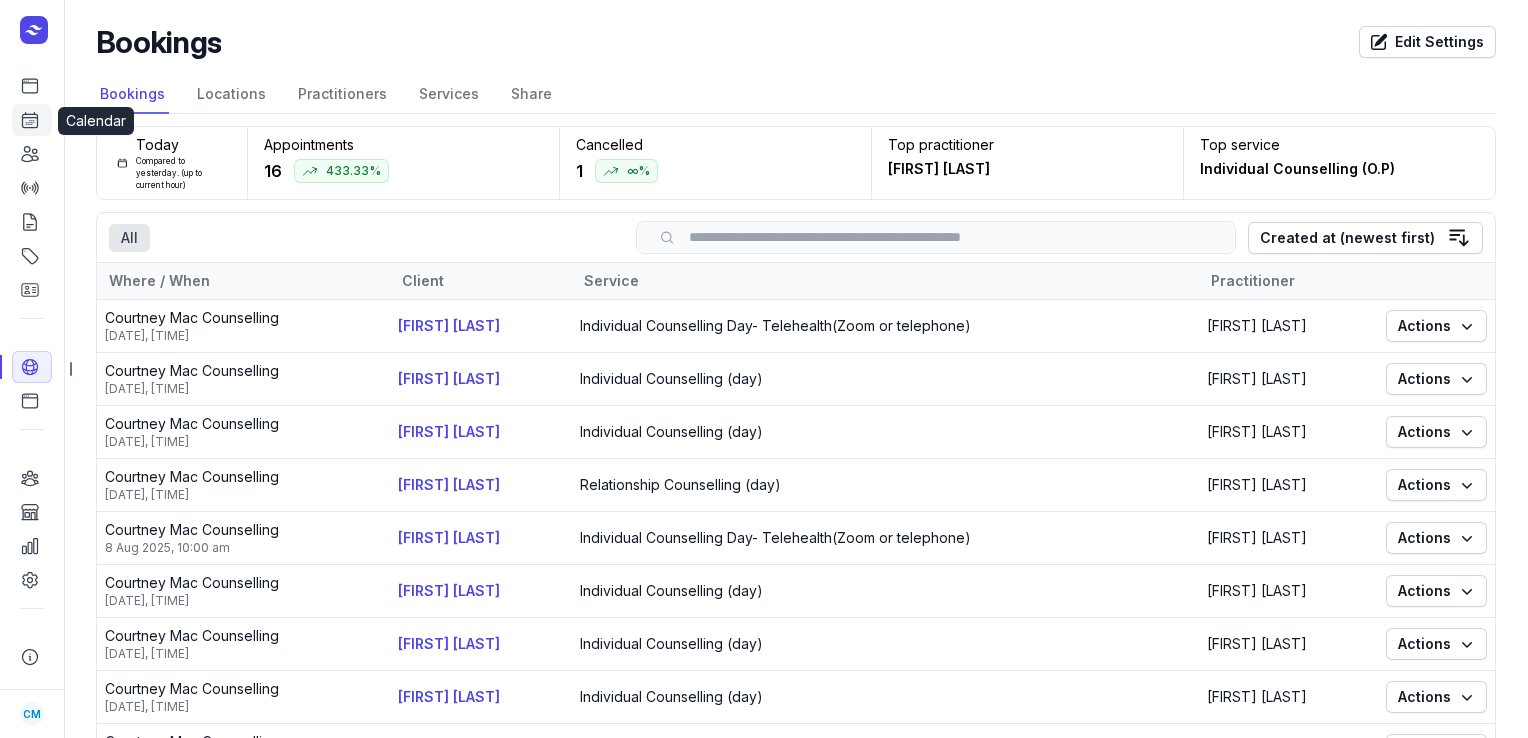 select on "week" 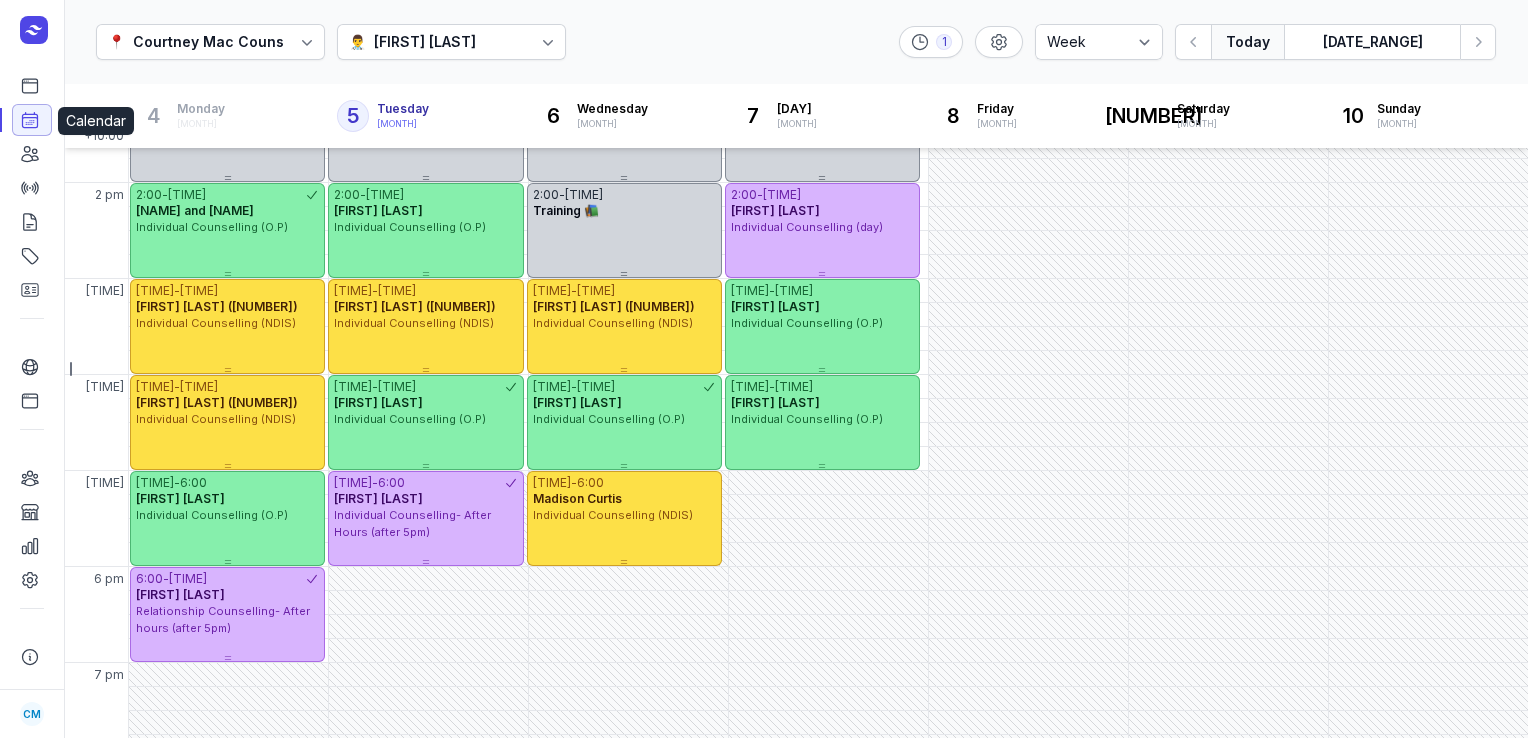 scroll, scrollTop: 561, scrollLeft: 0, axis: vertical 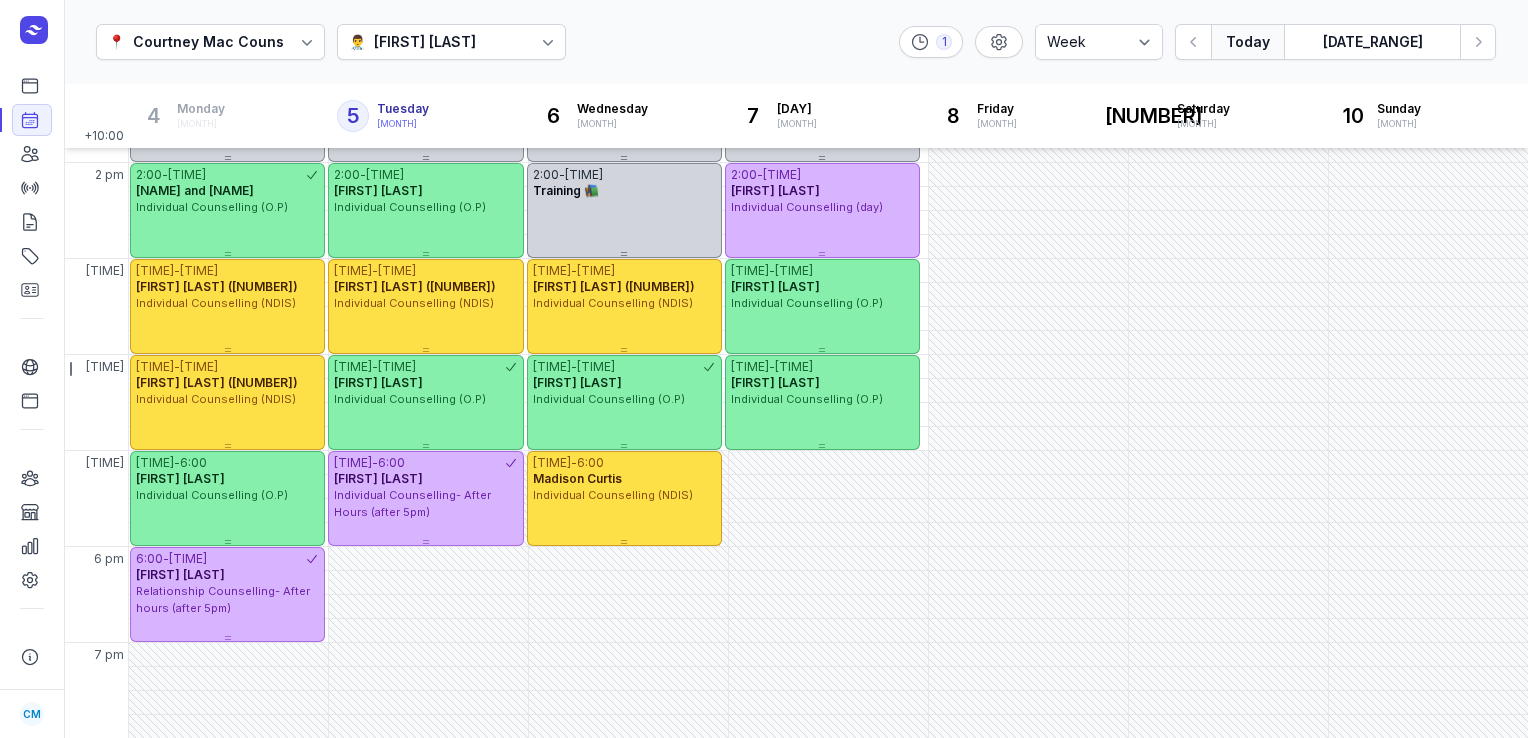 drag, startPoint x: 1088, startPoint y: 111, endPoint x: 586, endPoint y: 43, distance: 506.58466 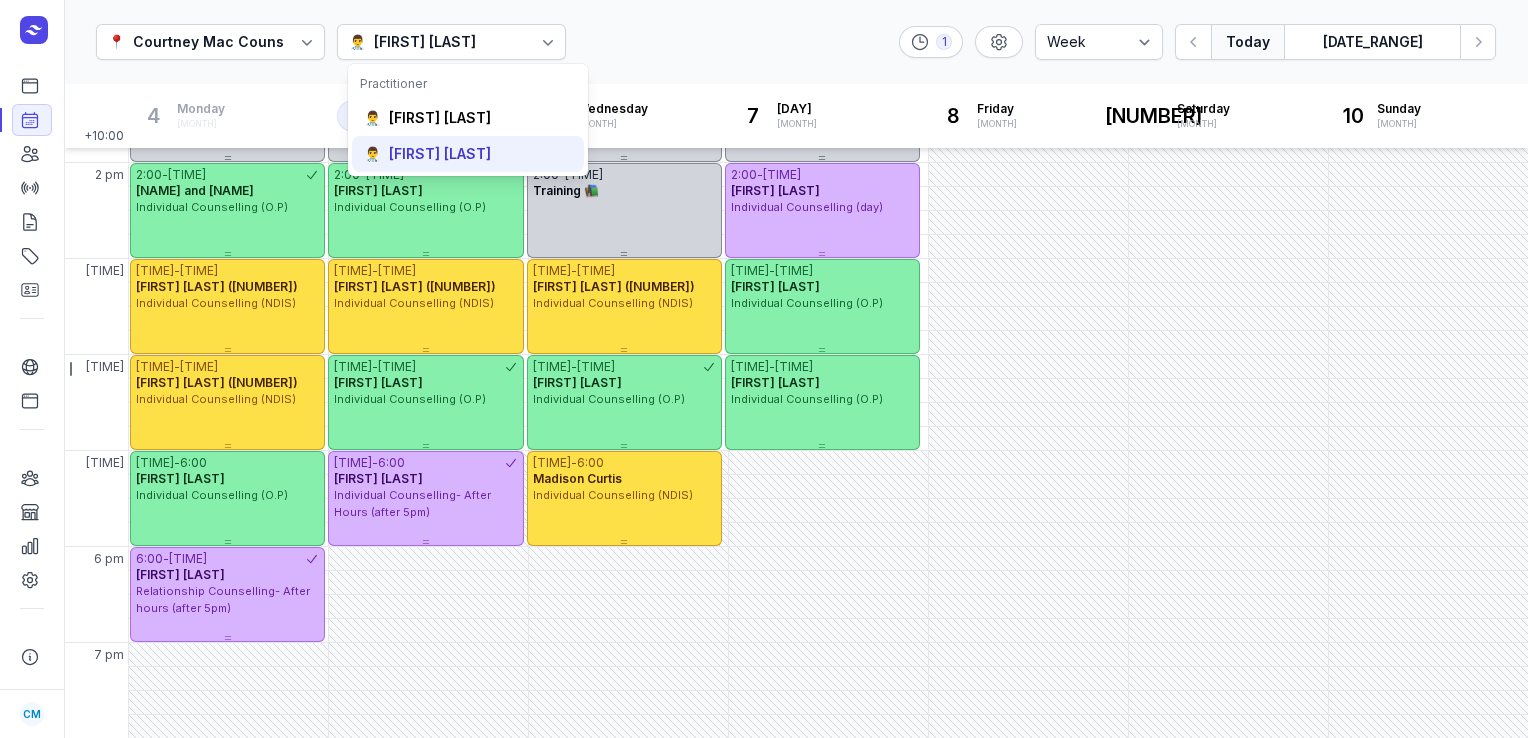 click on "[FIRST] [LAST]" at bounding box center (440, 154) 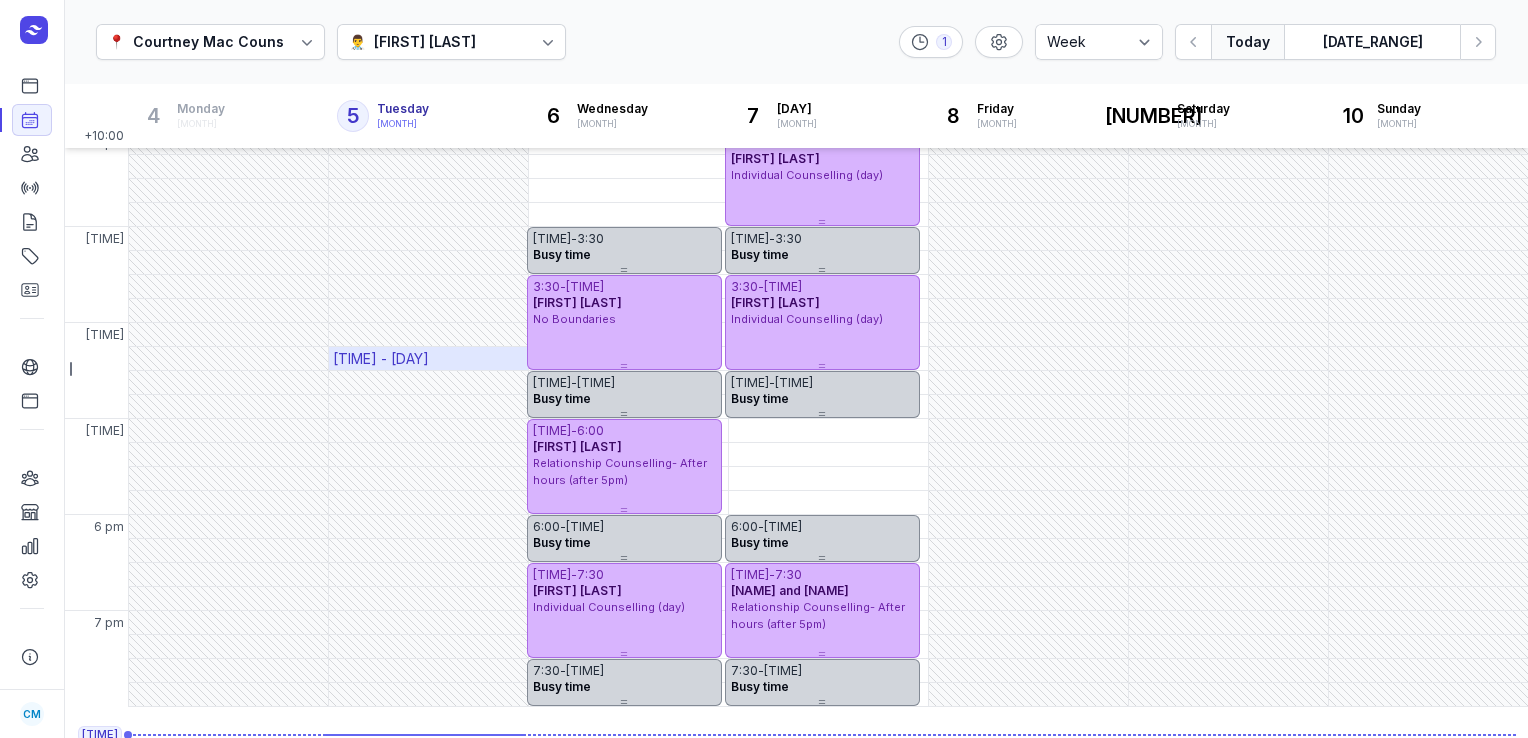 scroll, scrollTop: 596, scrollLeft: 0, axis: vertical 